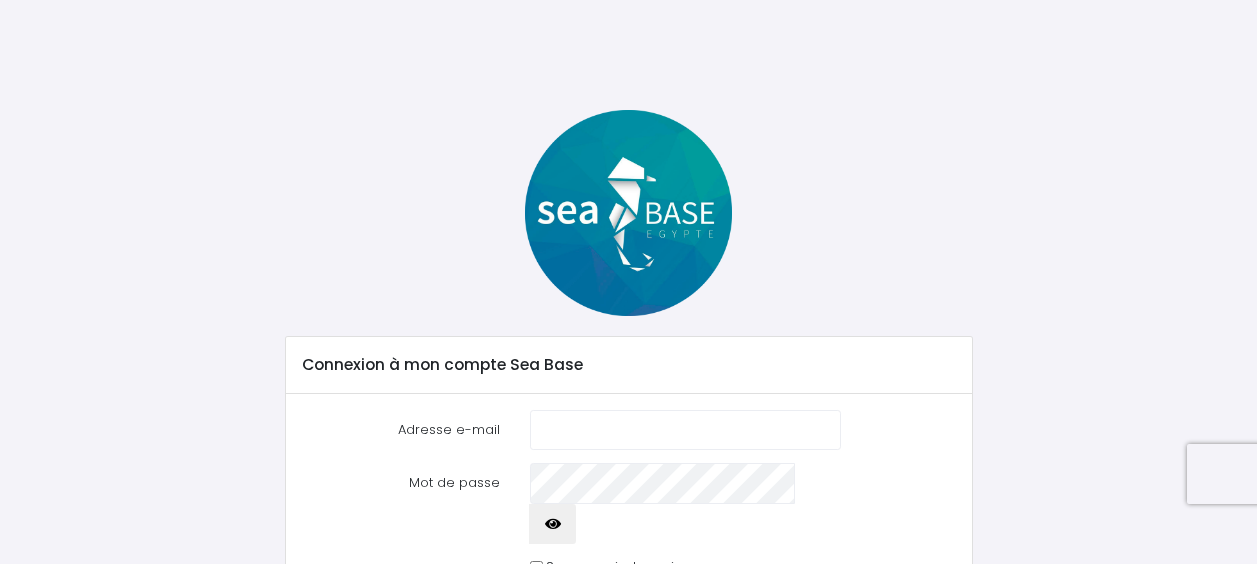 scroll, scrollTop: 0, scrollLeft: 0, axis: both 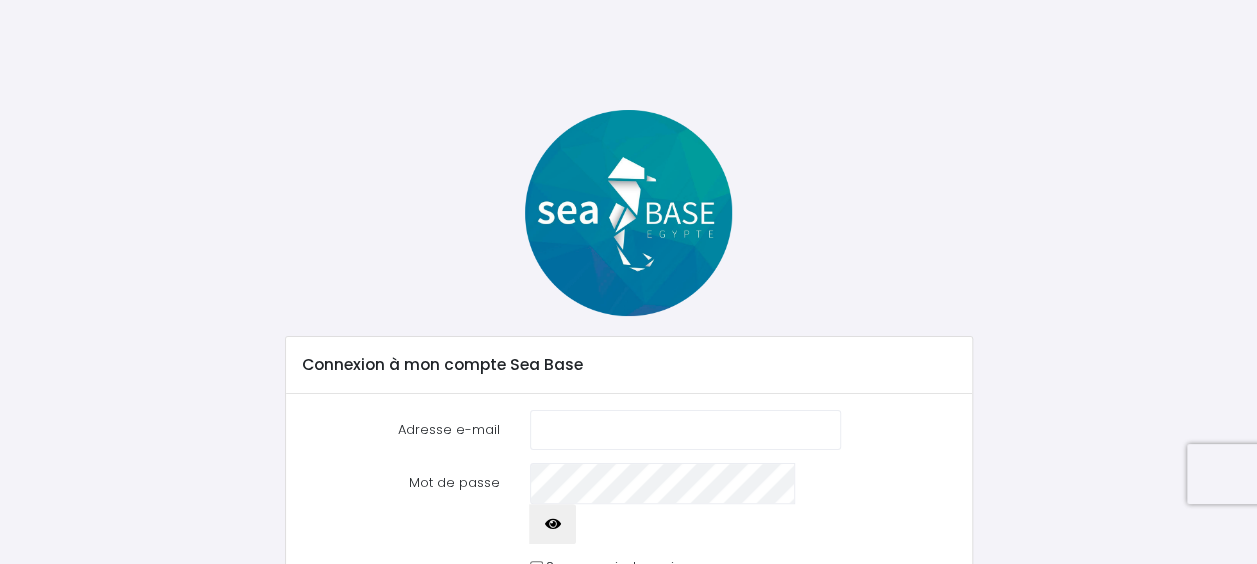 click on "Adresse e-mail" at bounding box center [686, 430] 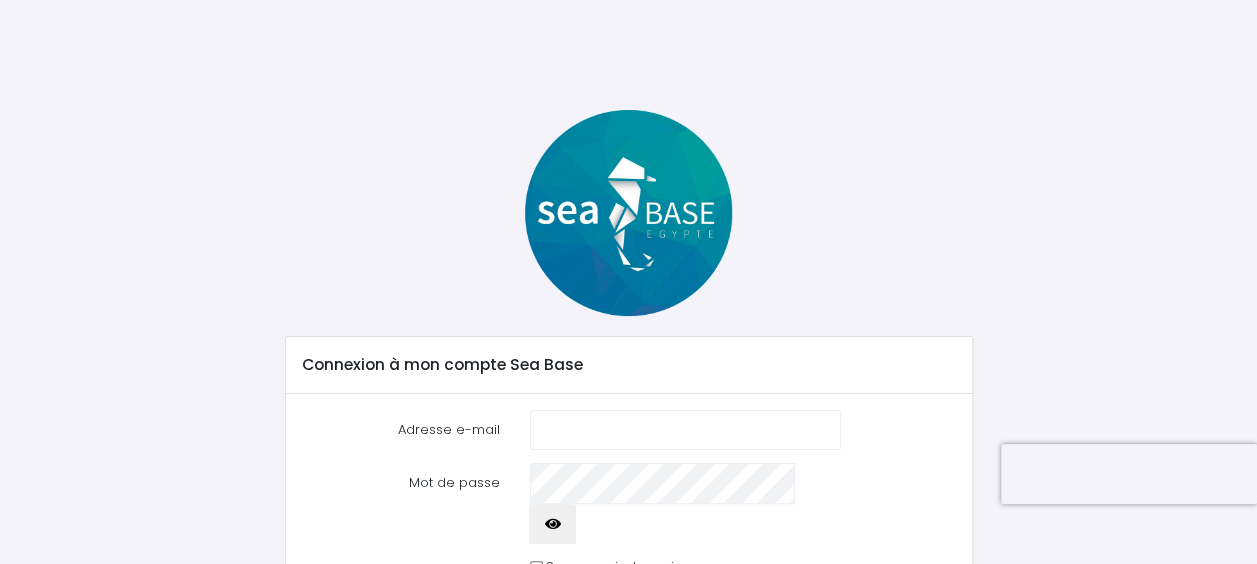 drag, startPoint x: 1261, startPoint y: 379, endPoint x: 1256, endPoint y: 518, distance: 139.0899 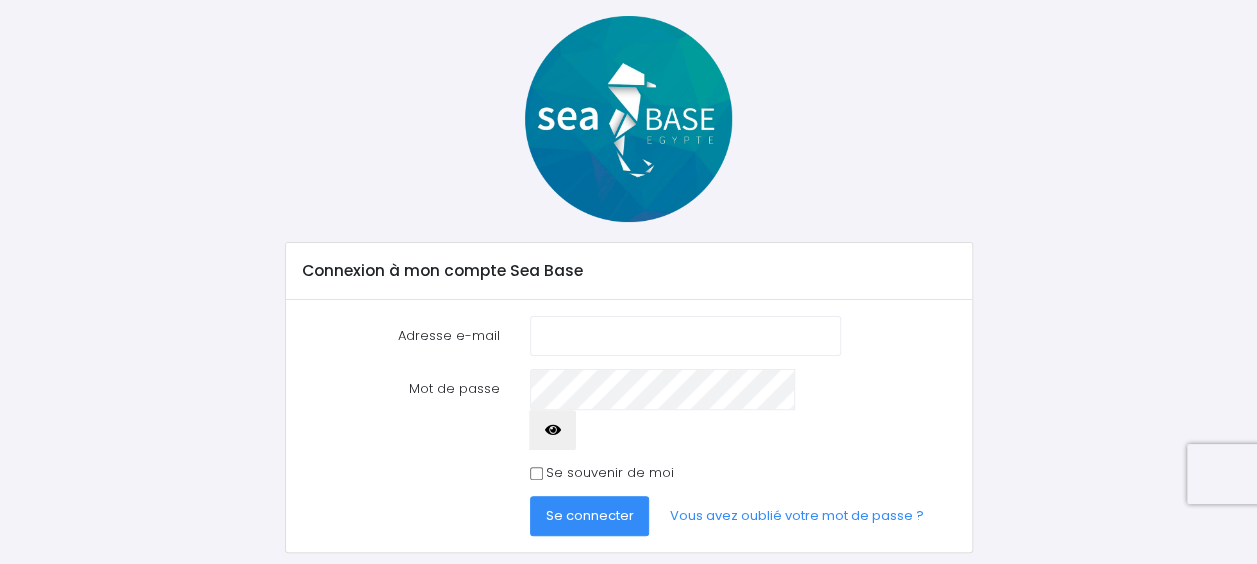 scroll, scrollTop: 97, scrollLeft: 0, axis: vertical 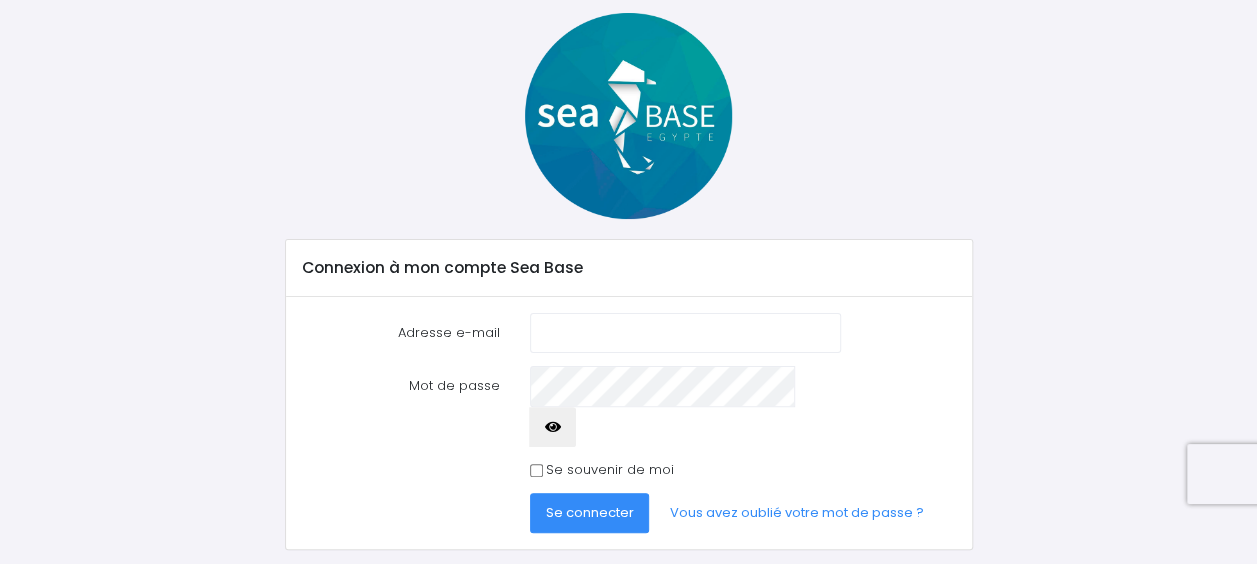 click on "Se connecter" at bounding box center (590, 512) 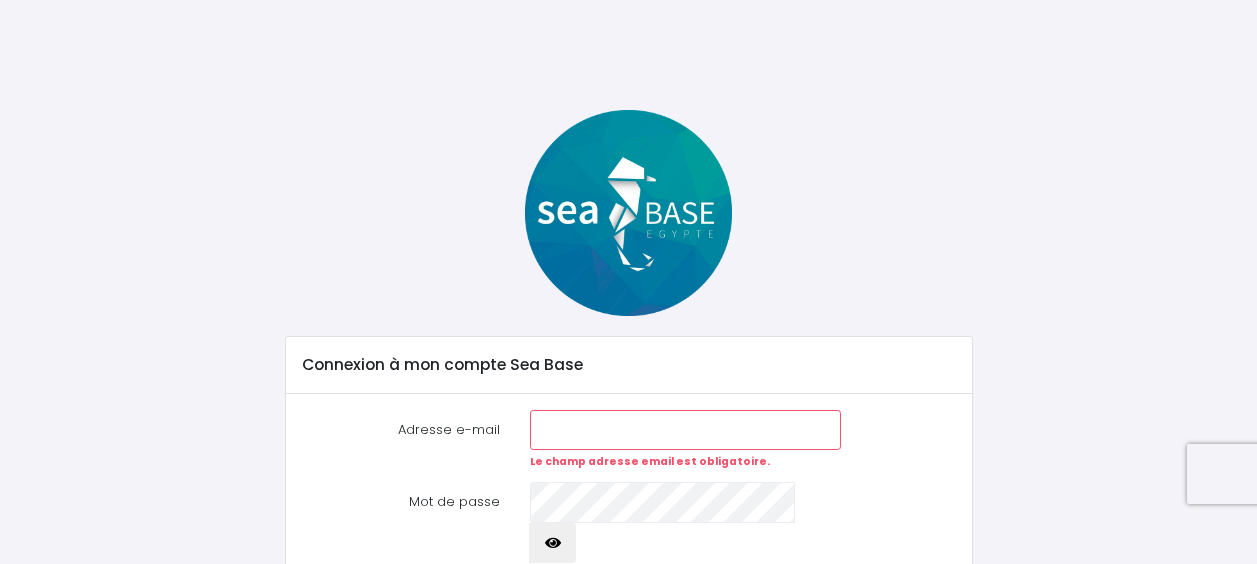 scroll, scrollTop: 0, scrollLeft: 0, axis: both 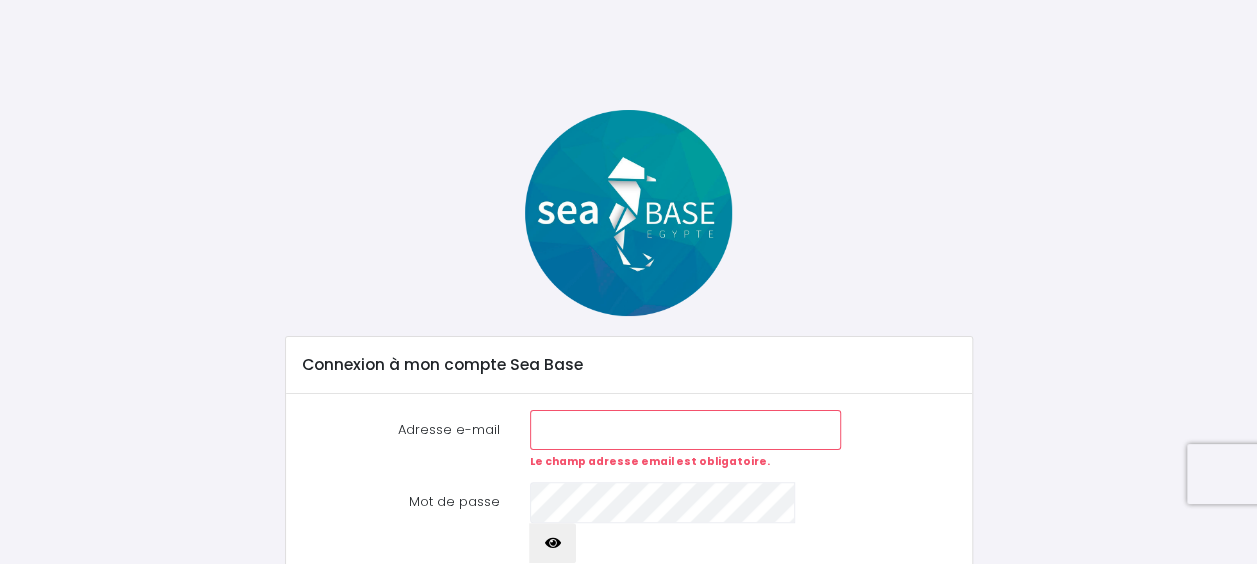 click on "Adresse e-mail" at bounding box center (686, 430) 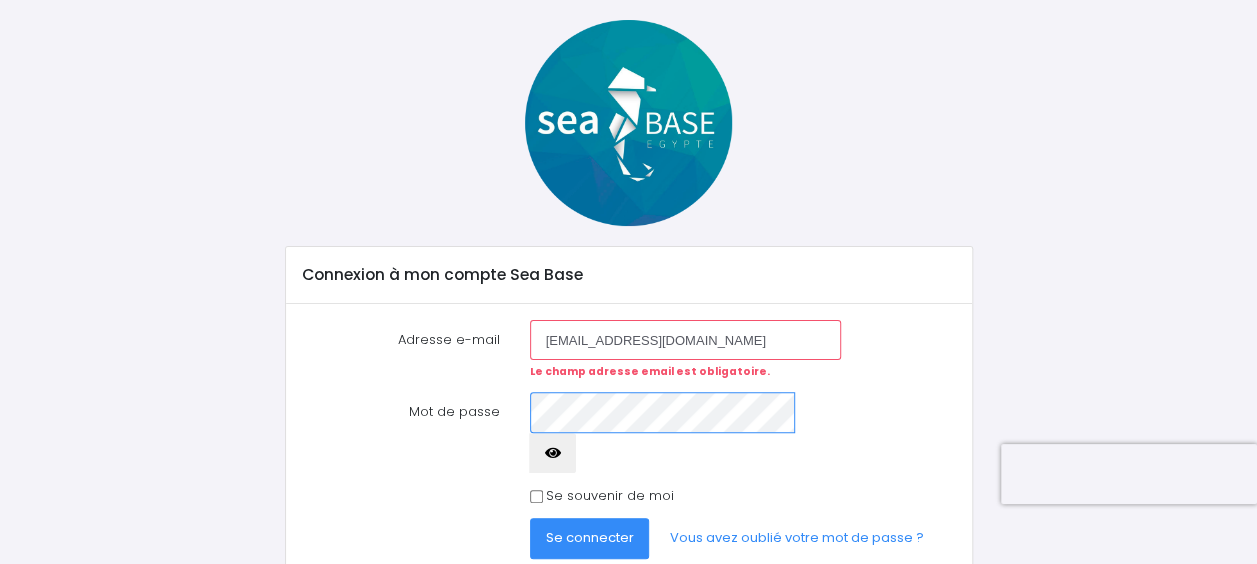scroll, scrollTop: 92, scrollLeft: 0, axis: vertical 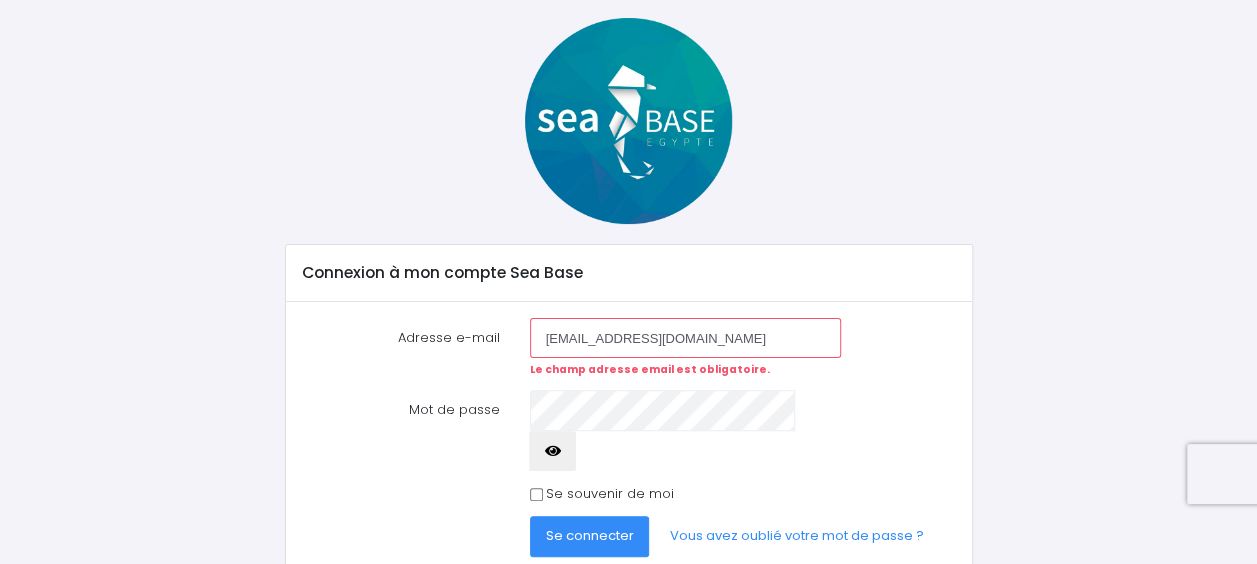 click on "Se connecter" at bounding box center (590, 535) 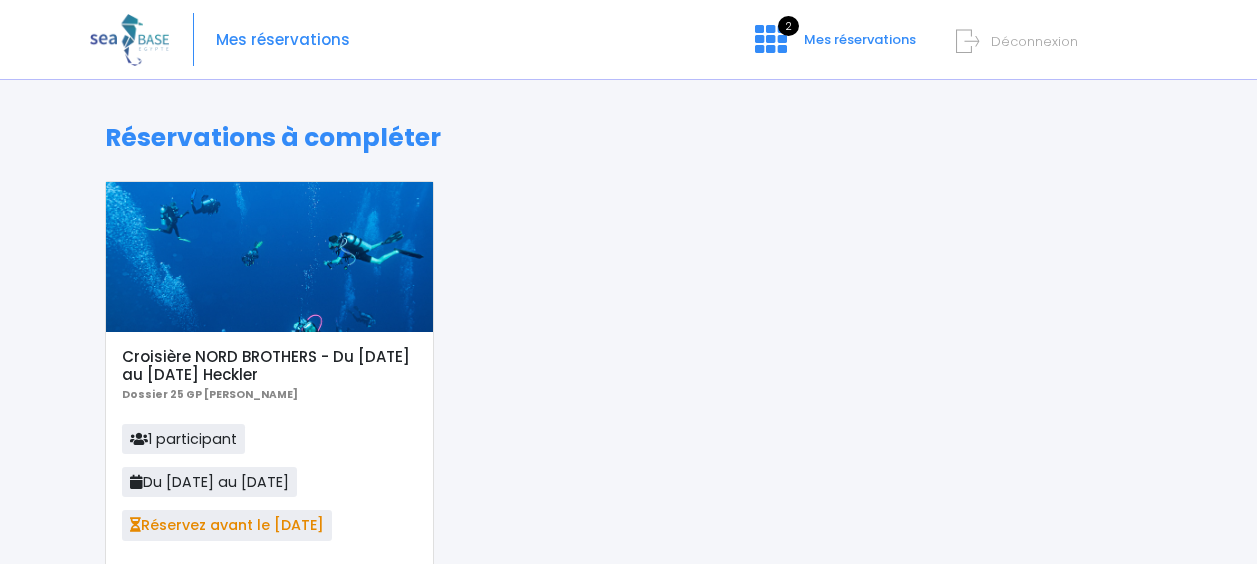 scroll, scrollTop: 0, scrollLeft: 0, axis: both 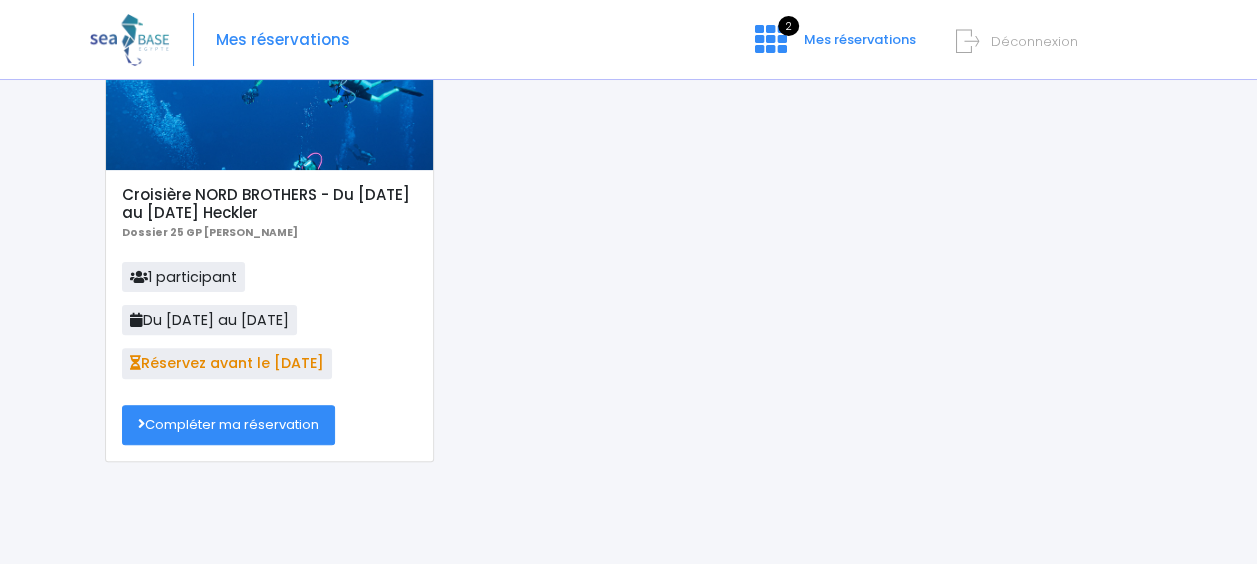 click on "Compléter ma réservation" at bounding box center [228, 425] 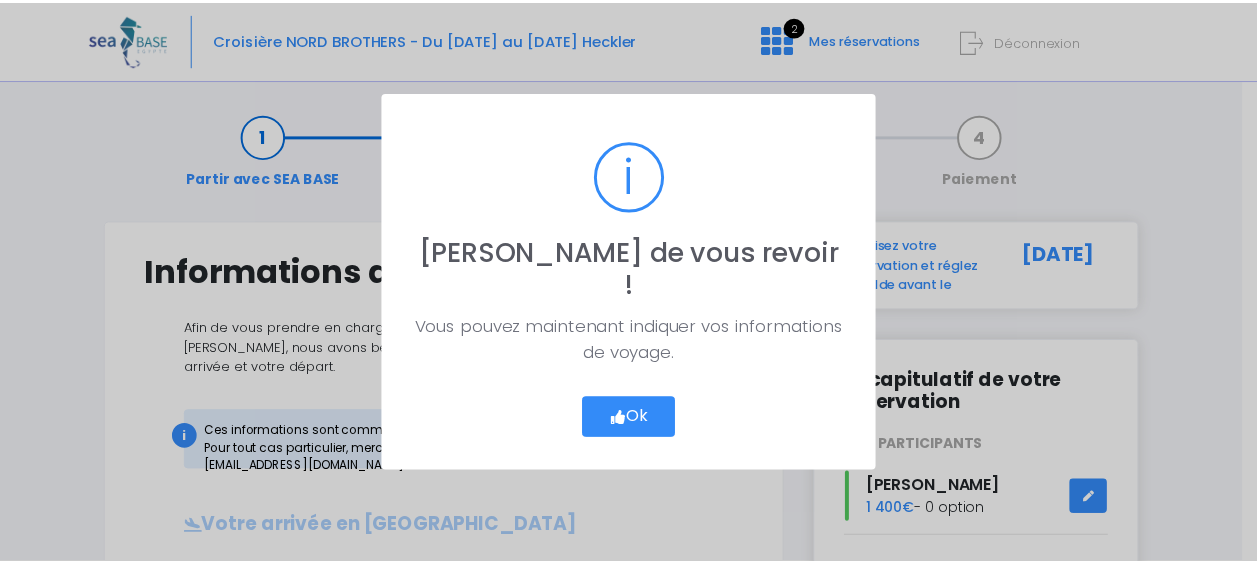 scroll, scrollTop: 0, scrollLeft: 0, axis: both 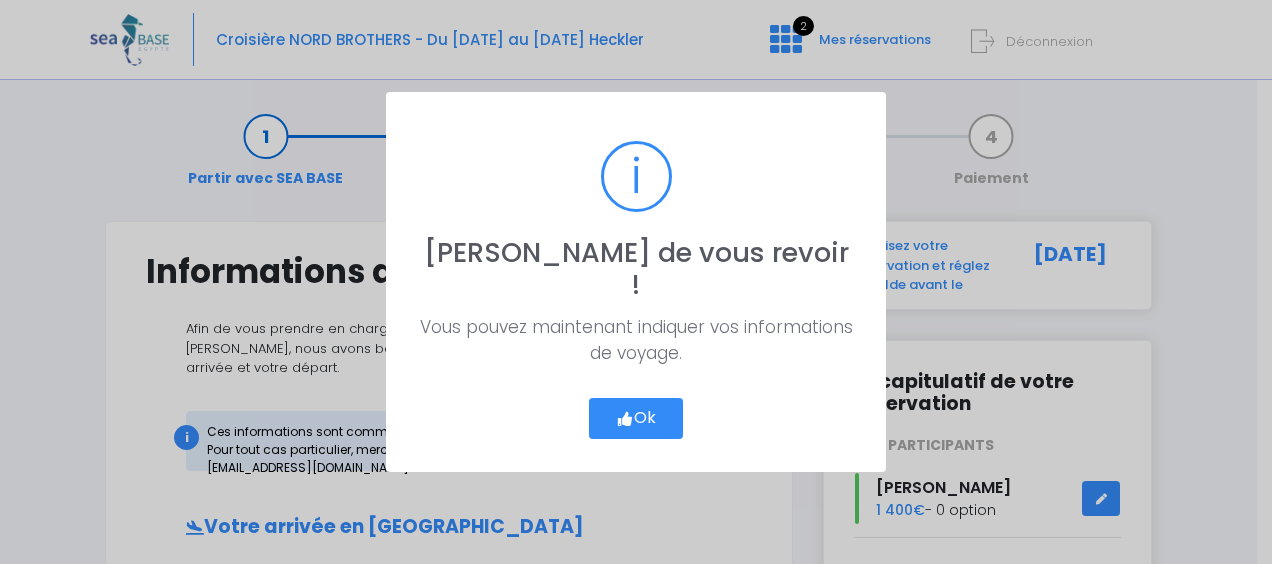 click on "Ok" at bounding box center [636, 419] 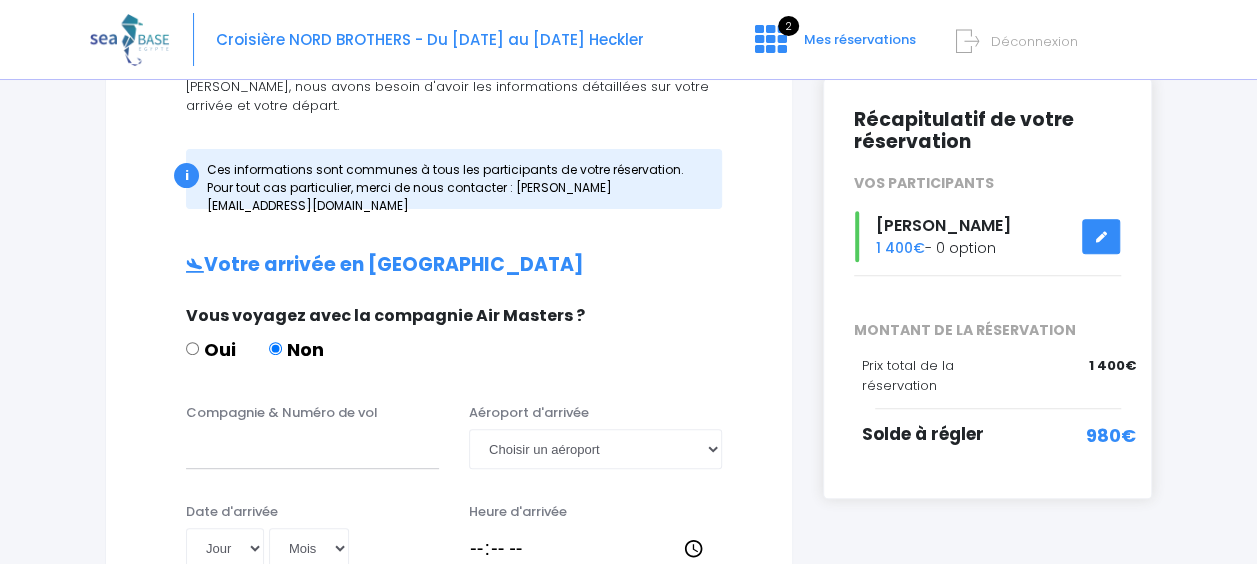 scroll, scrollTop: 275, scrollLeft: 0, axis: vertical 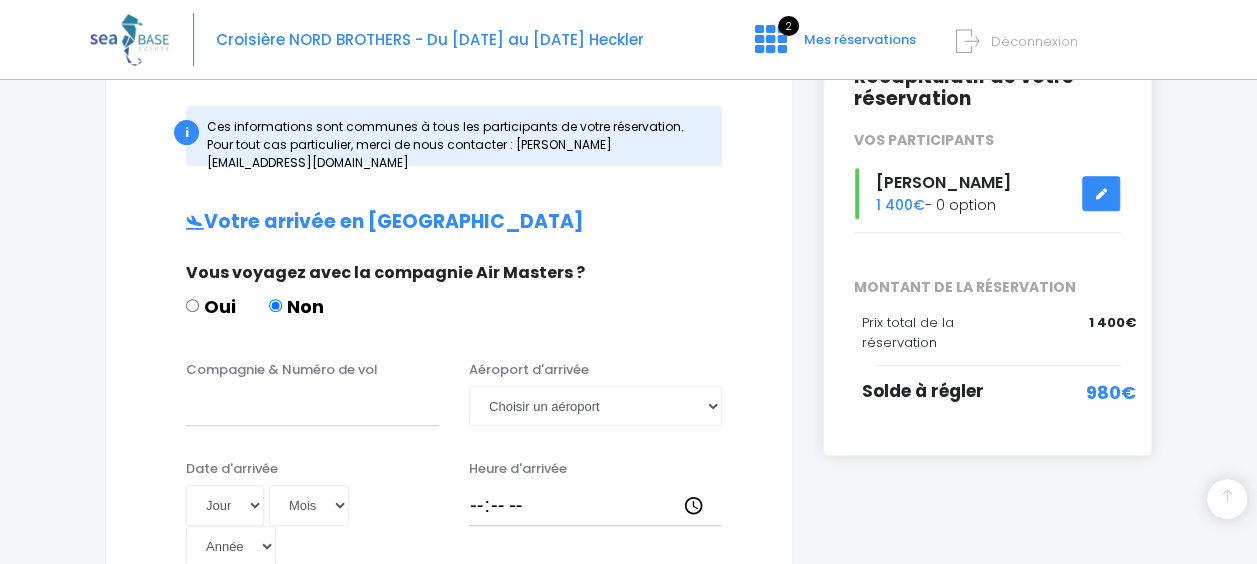 click at bounding box center (1101, 194) 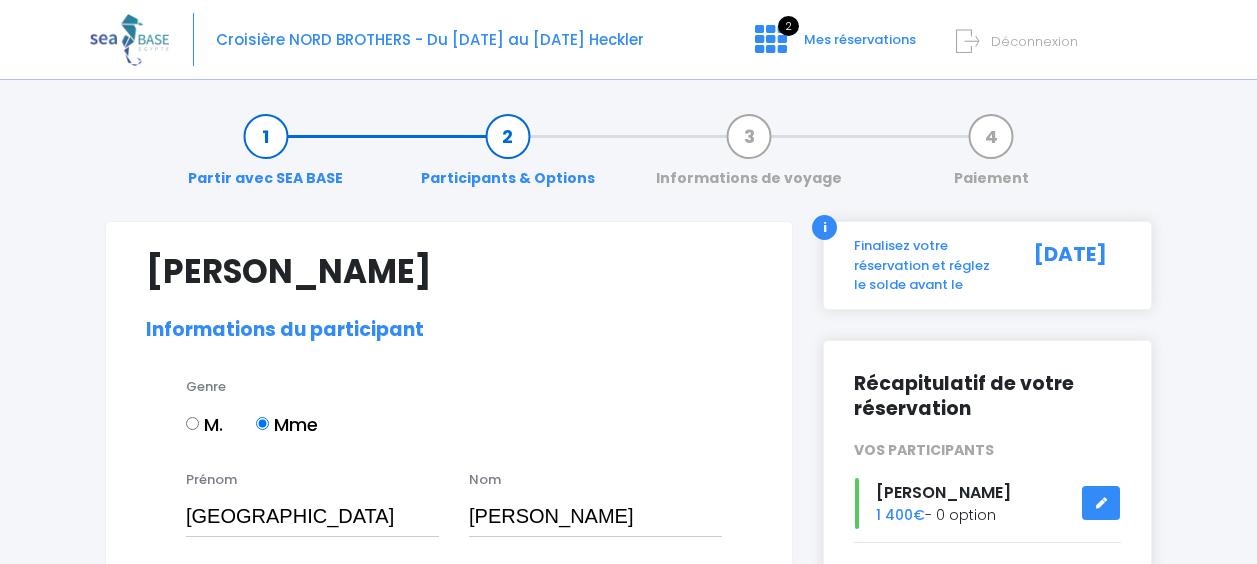 select on "N3" 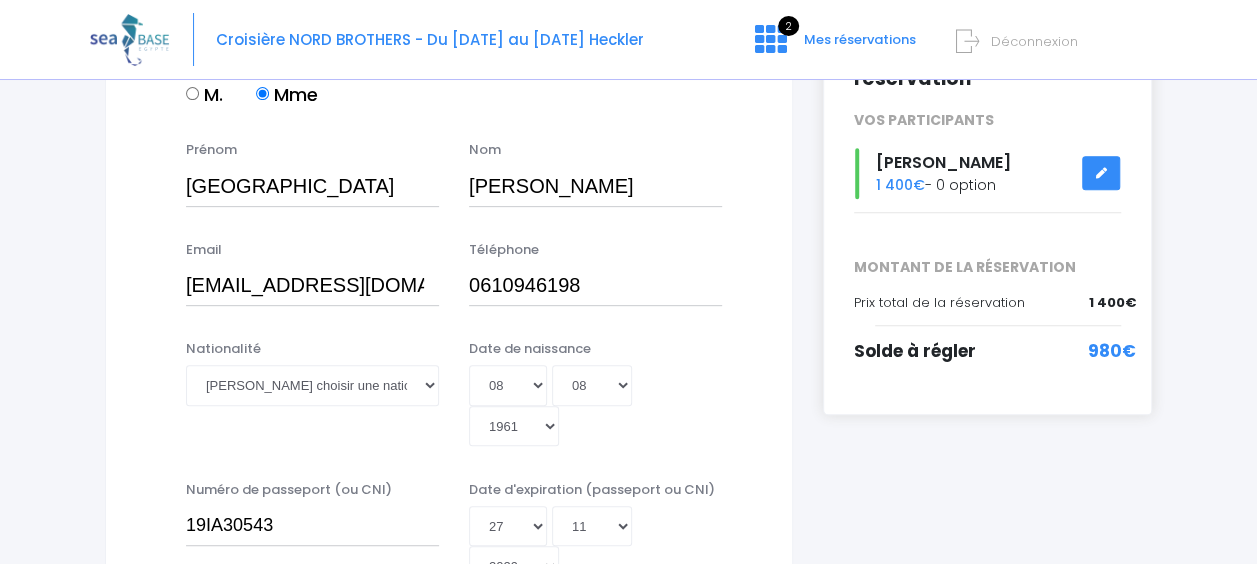 scroll, scrollTop: 270, scrollLeft: 0, axis: vertical 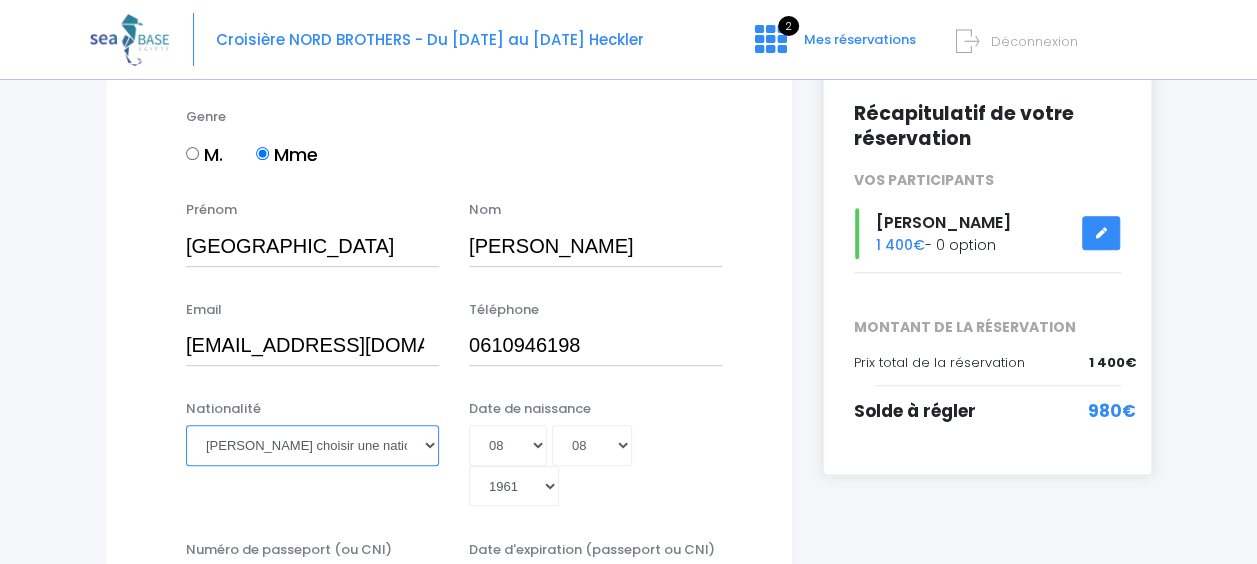 click on "Veuillez choisir une nationalité
Afghane
Albanaise
Algerienne
Allemande
Americaine
Andorrane
Angolaise
Antiguaise et barbudienne
Argentine Armenienne Australienne Autrichienne Azerbaïdjanaise Bahamienne" at bounding box center [312, 445] 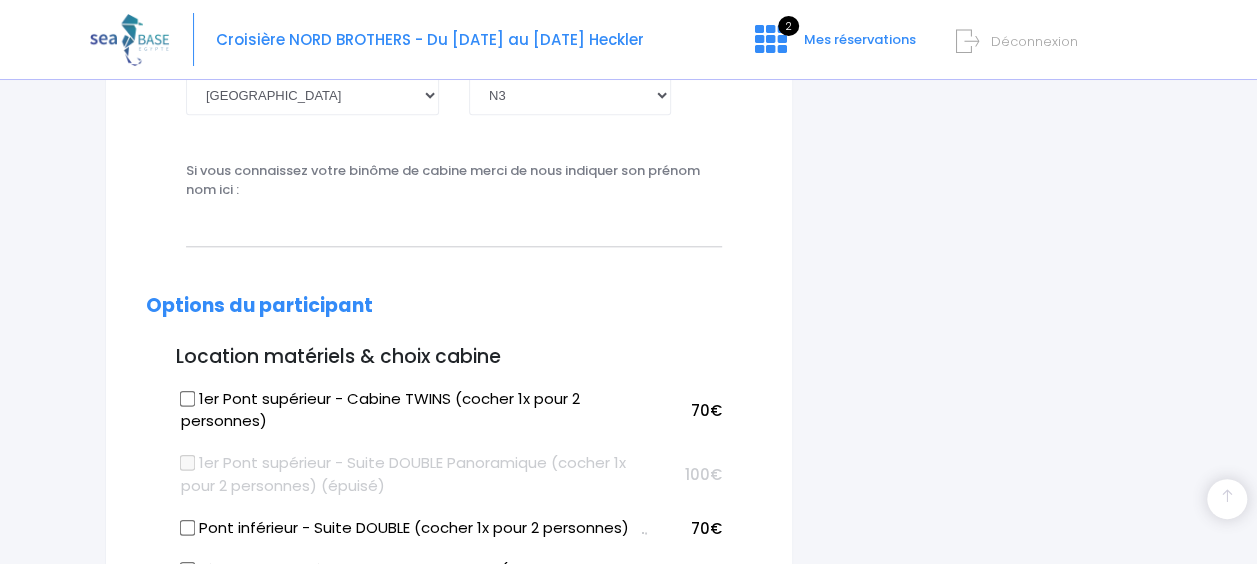 scroll, scrollTop: 907, scrollLeft: 0, axis: vertical 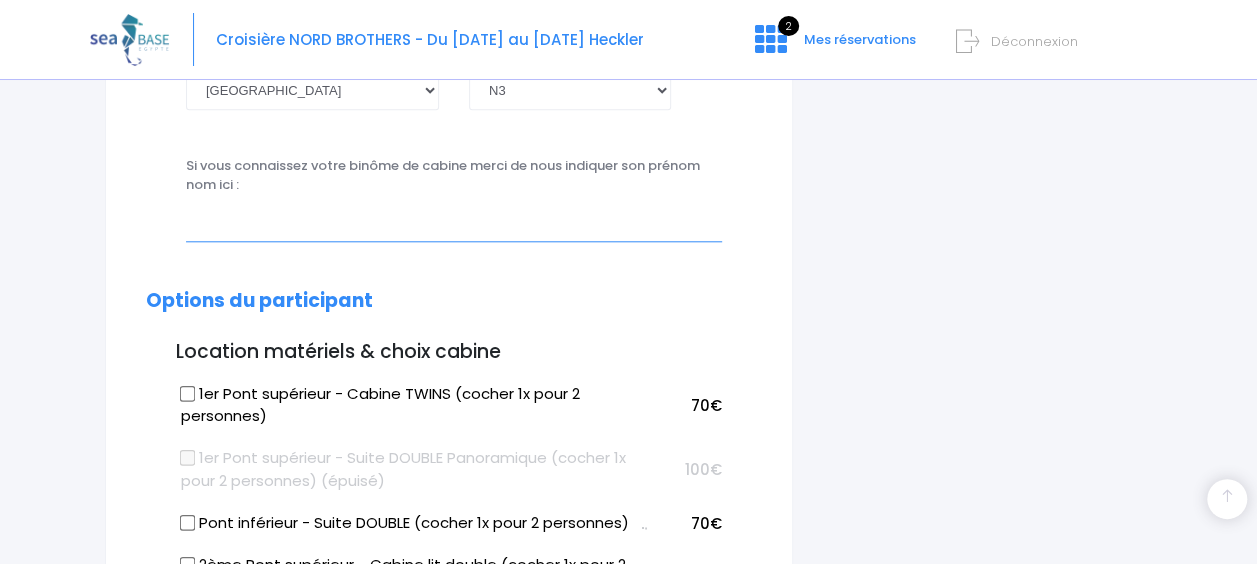 click at bounding box center [454, 221] 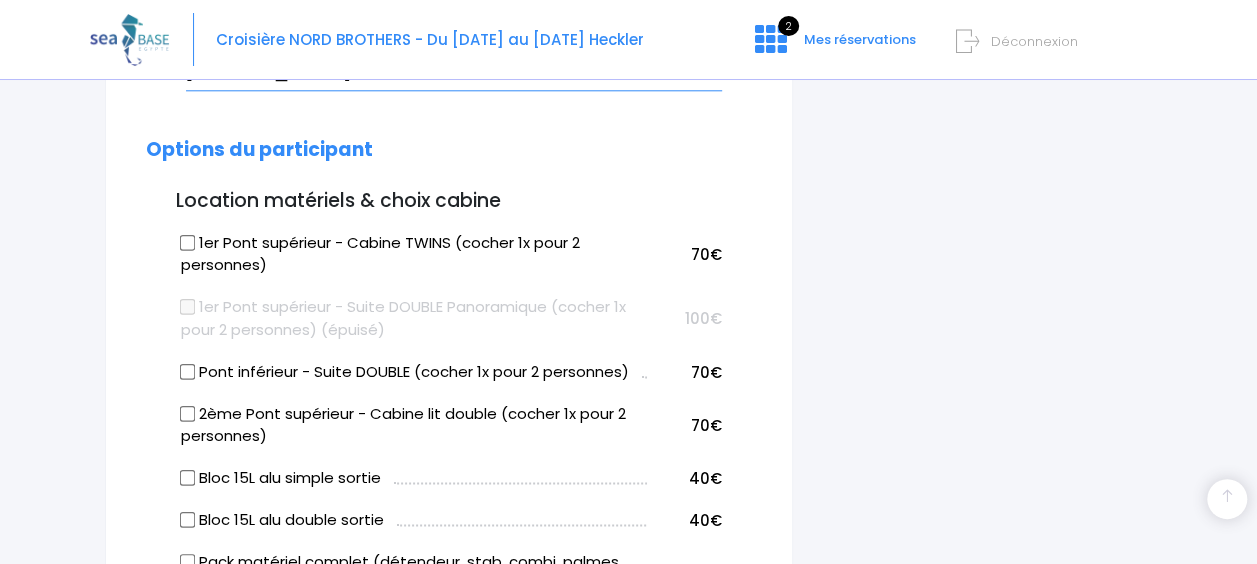 scroll, scrollTop: 1012, scrollLeft: 0, axis: vertical 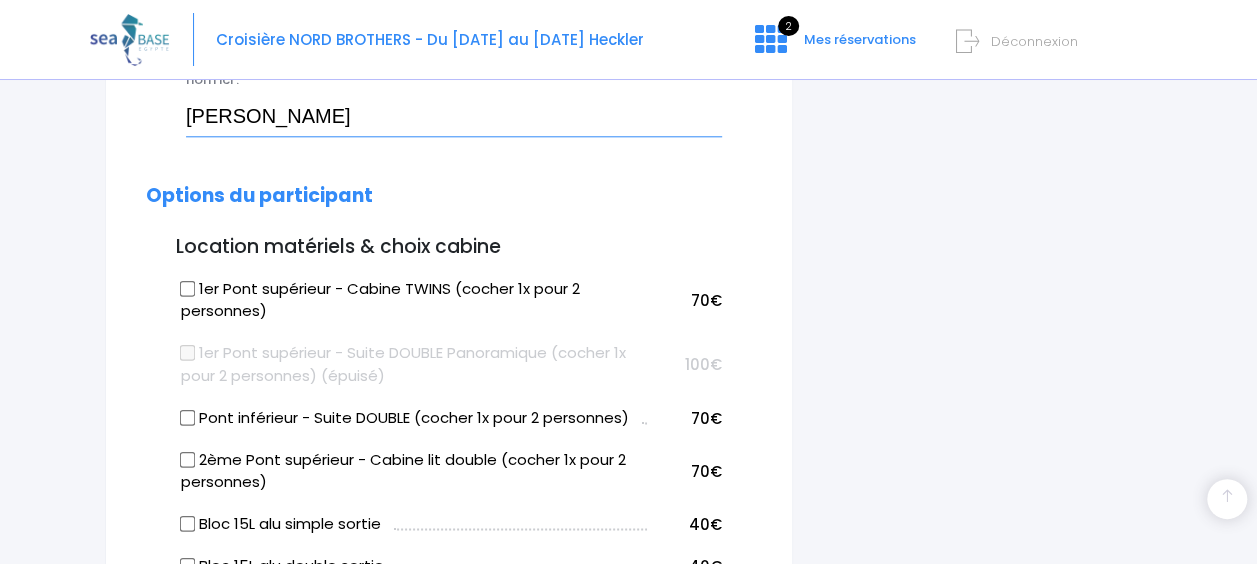 type on "Marie" 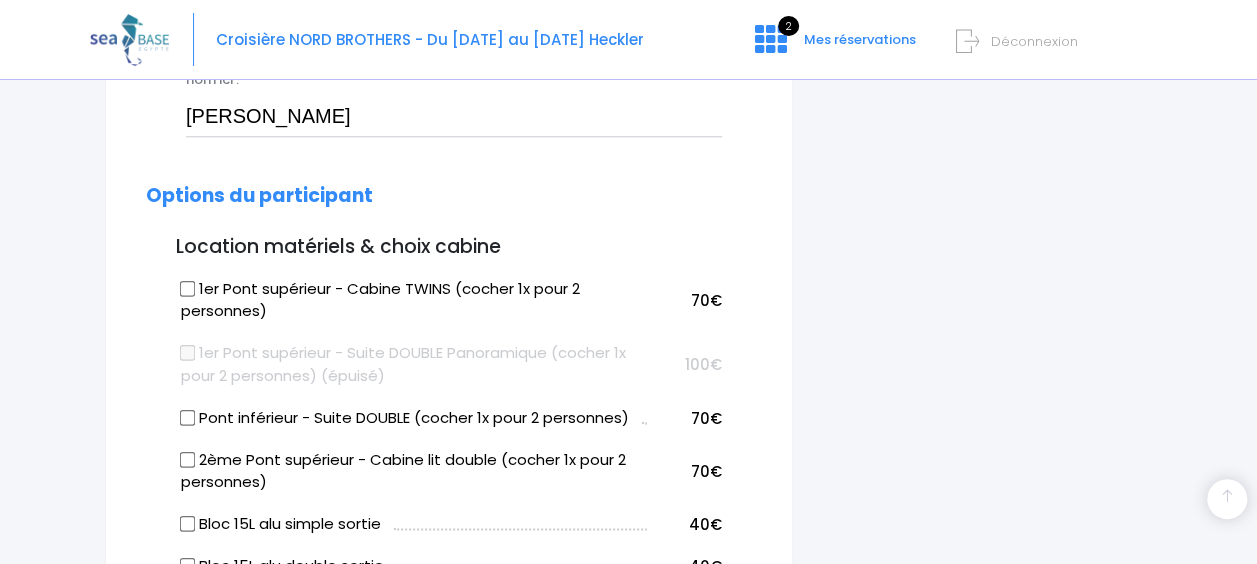 click on "1er Pont supérieur - Cabine TWINS (cocher 1x pour 2 personnes)" at bounding box center [188, 288] 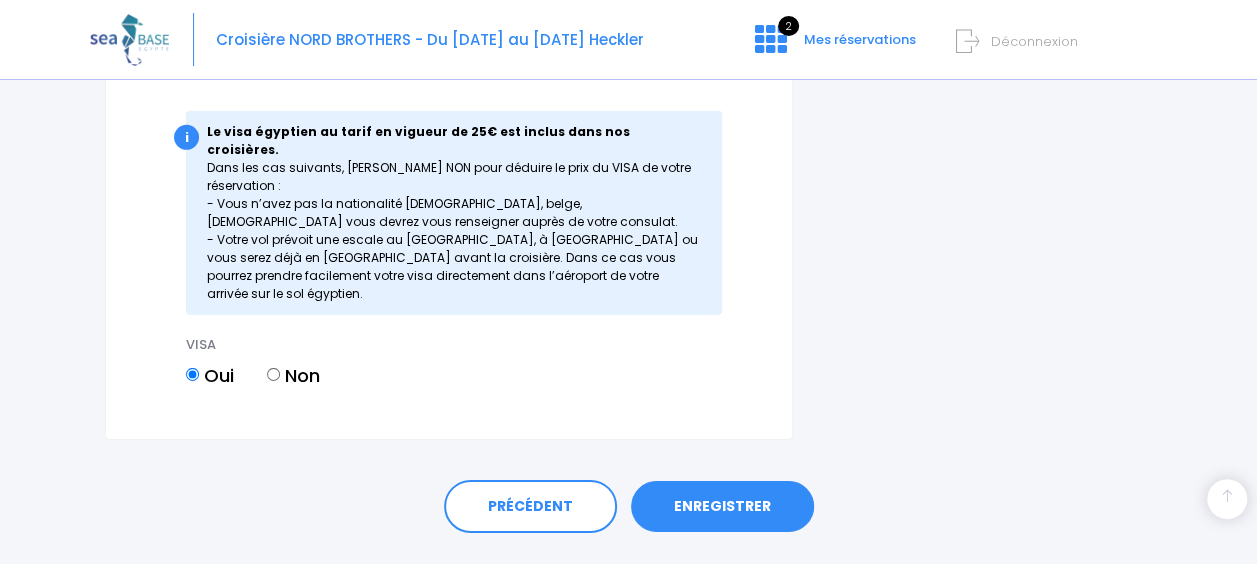 scroll, scrollTop: 2991, scrollLeft: 0, axis: vertical 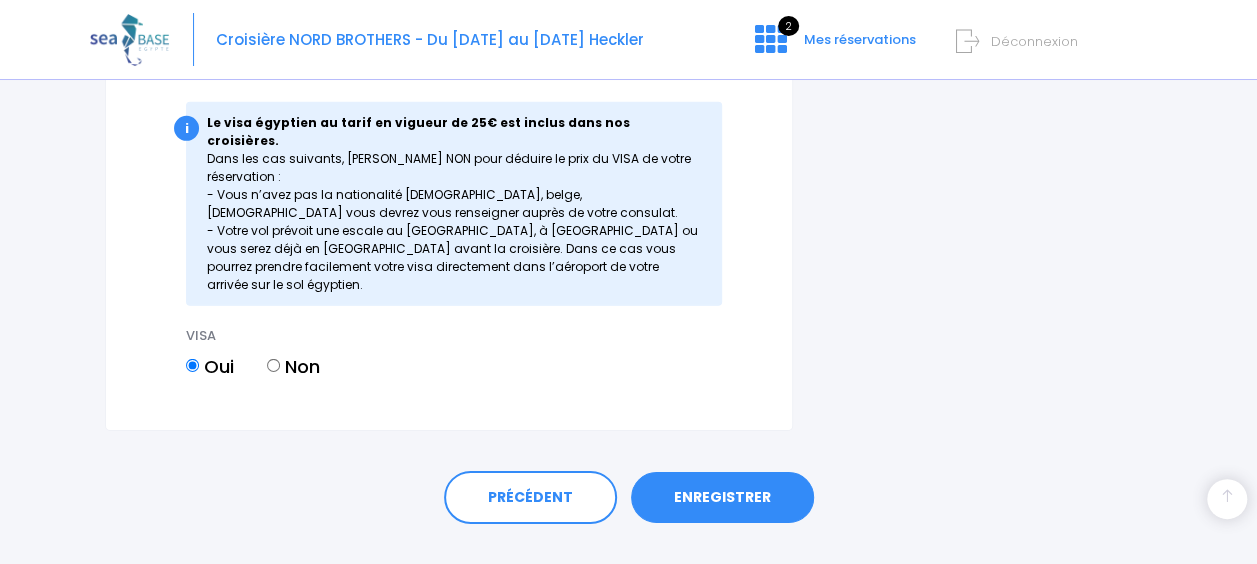 click on "ENREGISTRER" at bounding box center [722, 498] 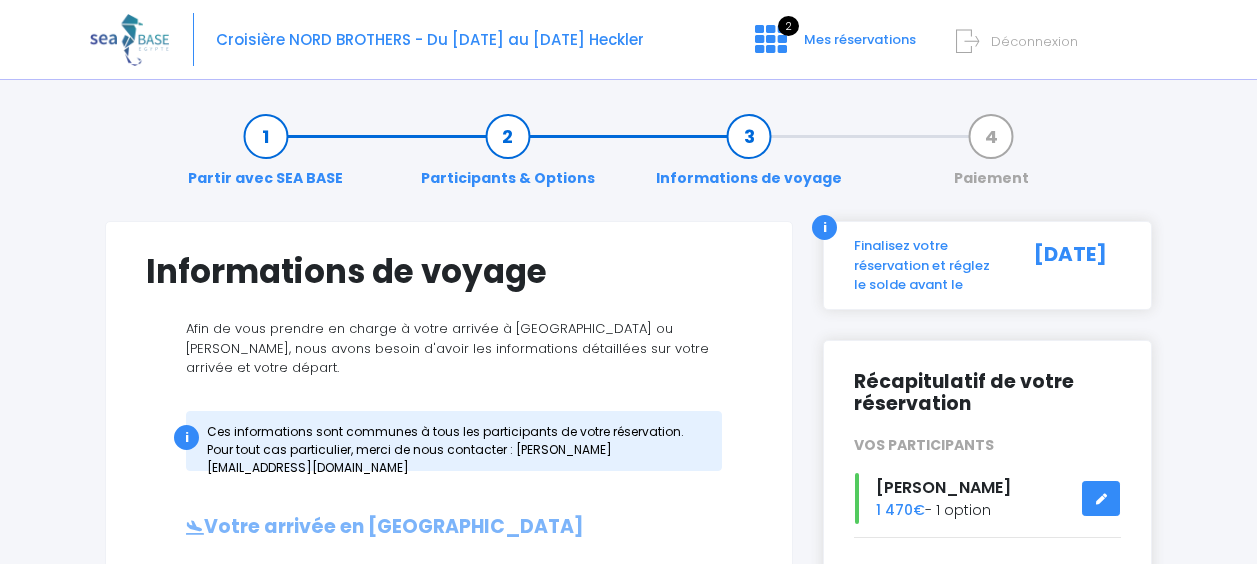 scroll, scrollTop: 0, scrollLeft: 0, axis: both 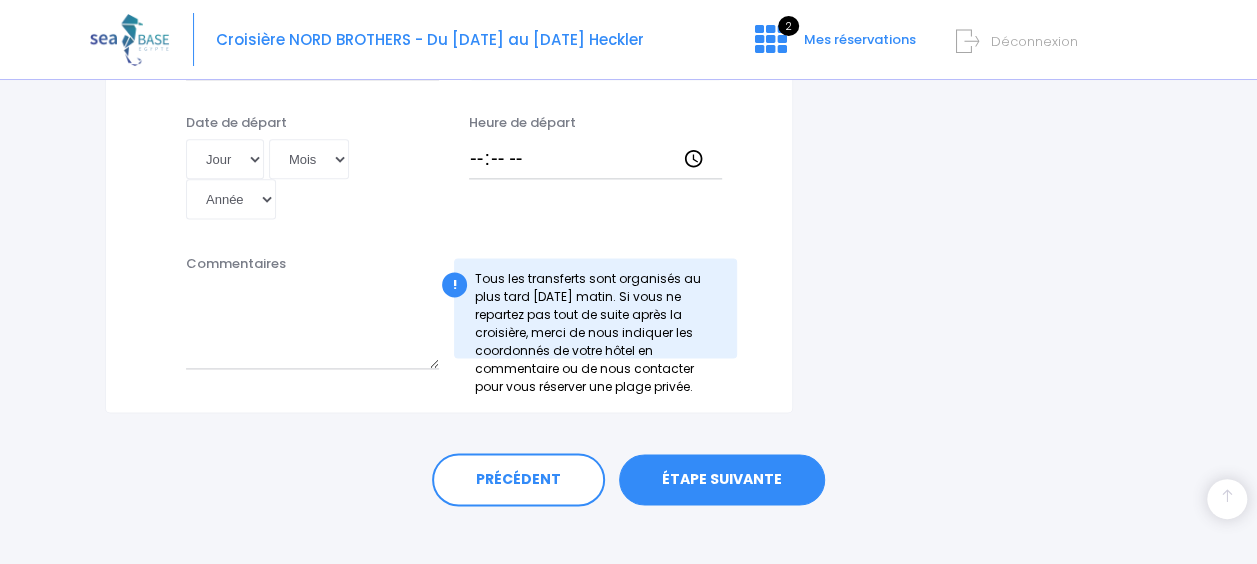 click on "ÉTAPE SUIVANTE" at bounding box center [722, 480] 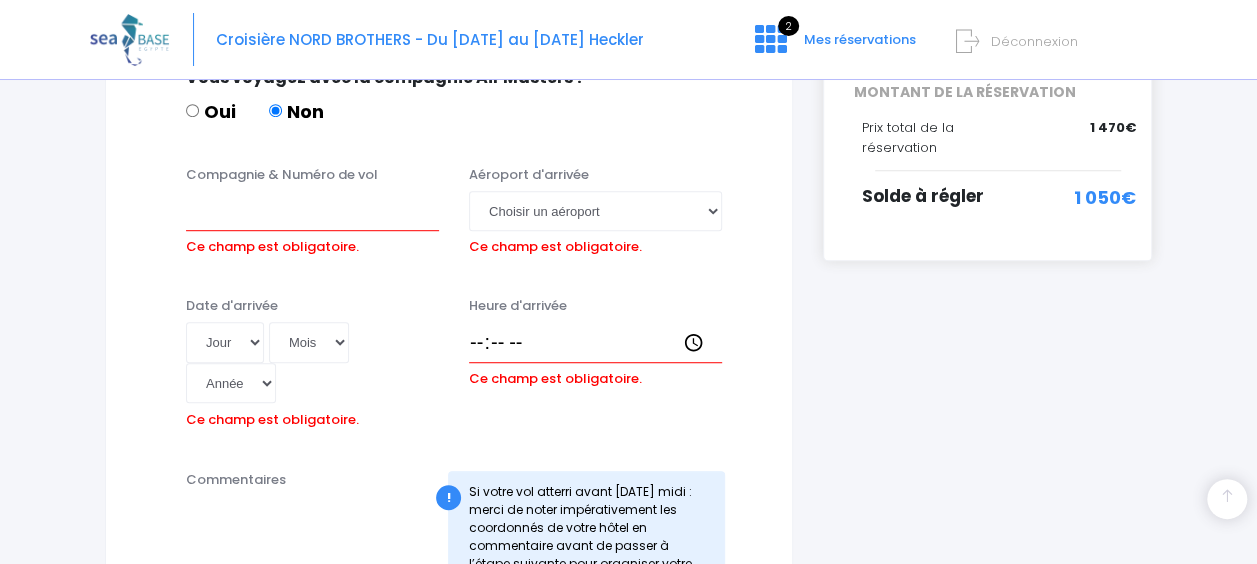 scroll, scrollTop: 471, scrollLeft: 0, axis: vertical 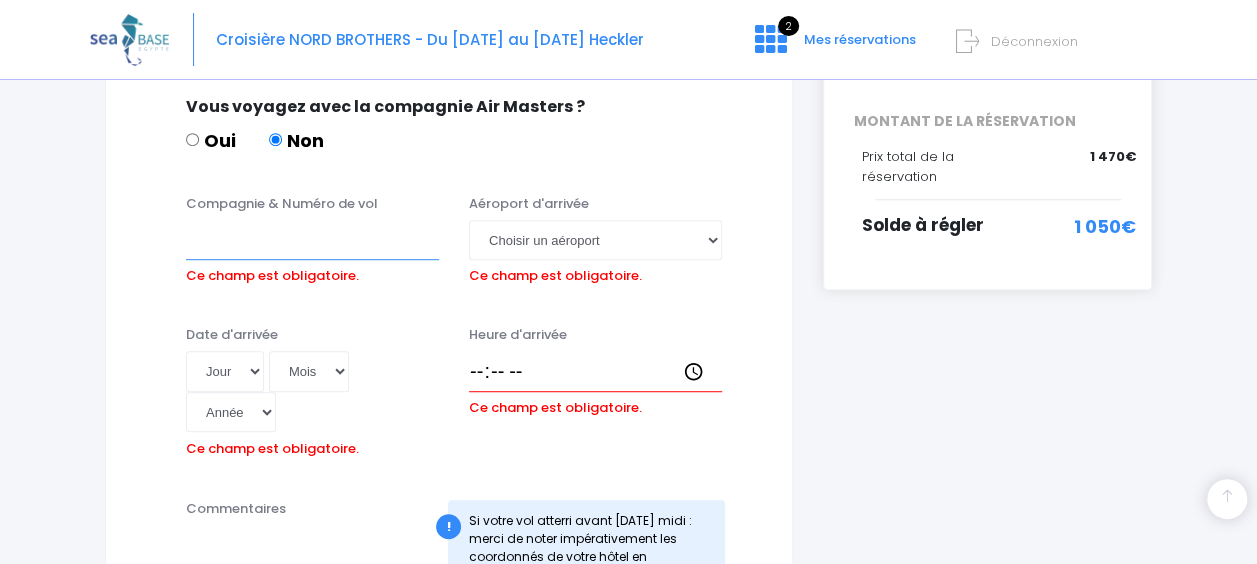 click on "Compagnie & Numéro de vol" at bounding box center (312, 240) 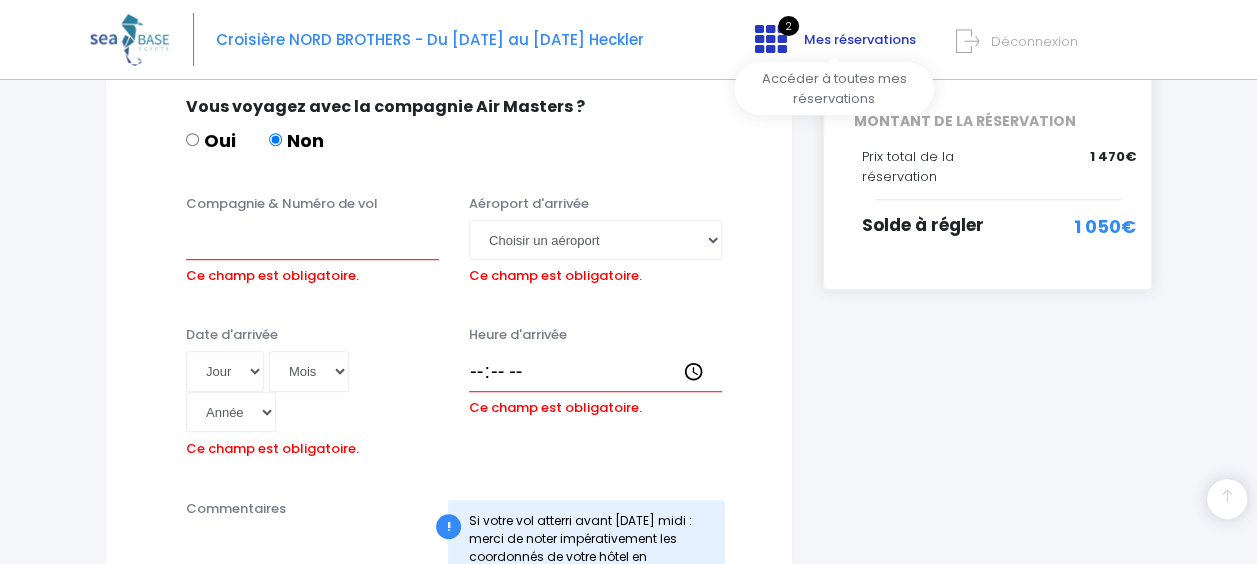 click on "Mes réservations" at bounding box center [860, 39] 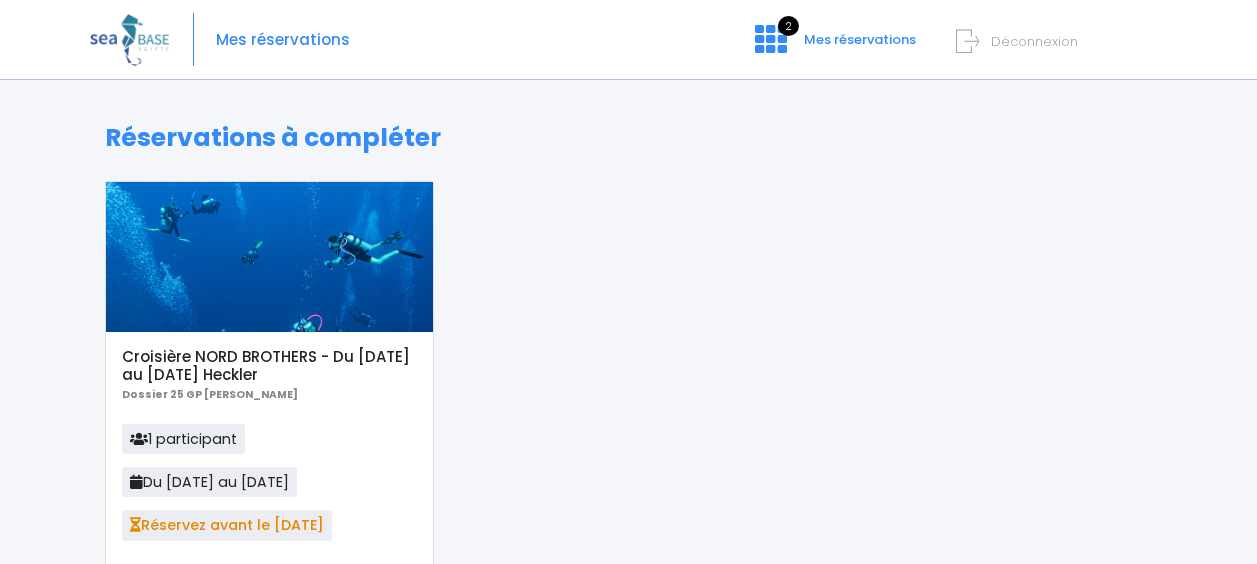 scroll, scrollTop: 0, scrollLeft: 0, axis: both 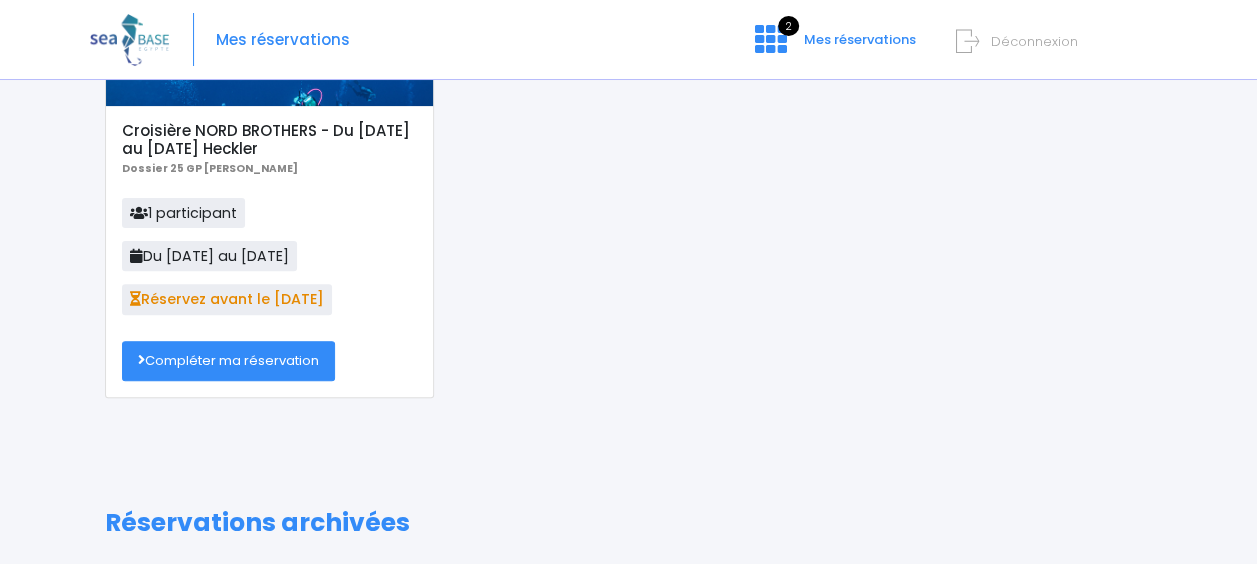 click on "Compléter ma réservation" at bounding box center [228, 361] 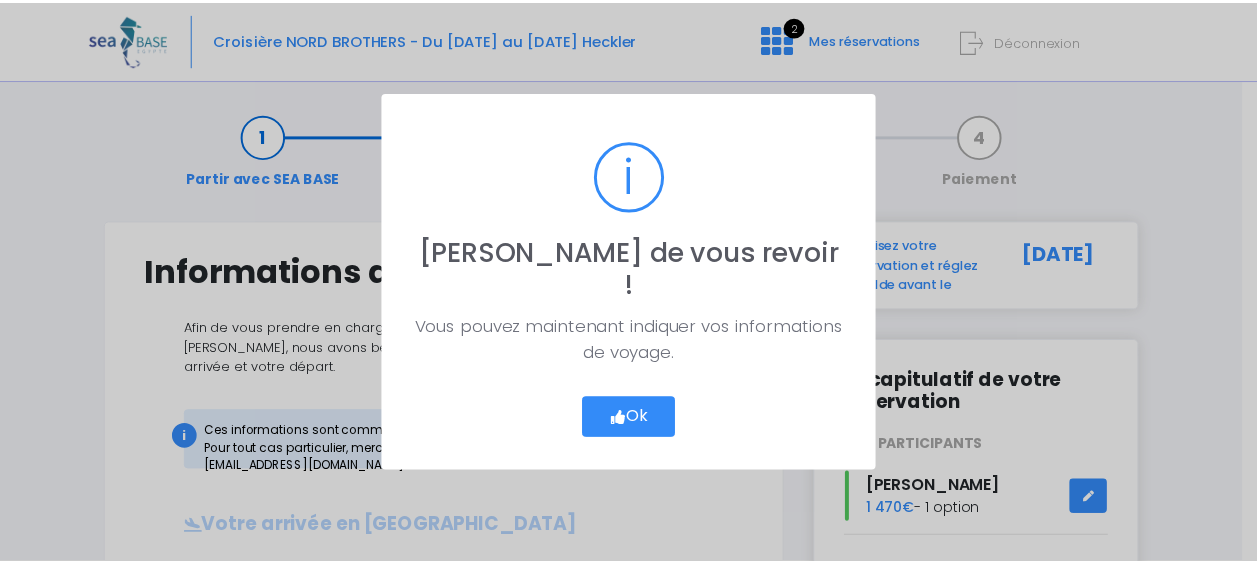 scroll, scrollTop: 0, scrollLeft: 0, axis: both 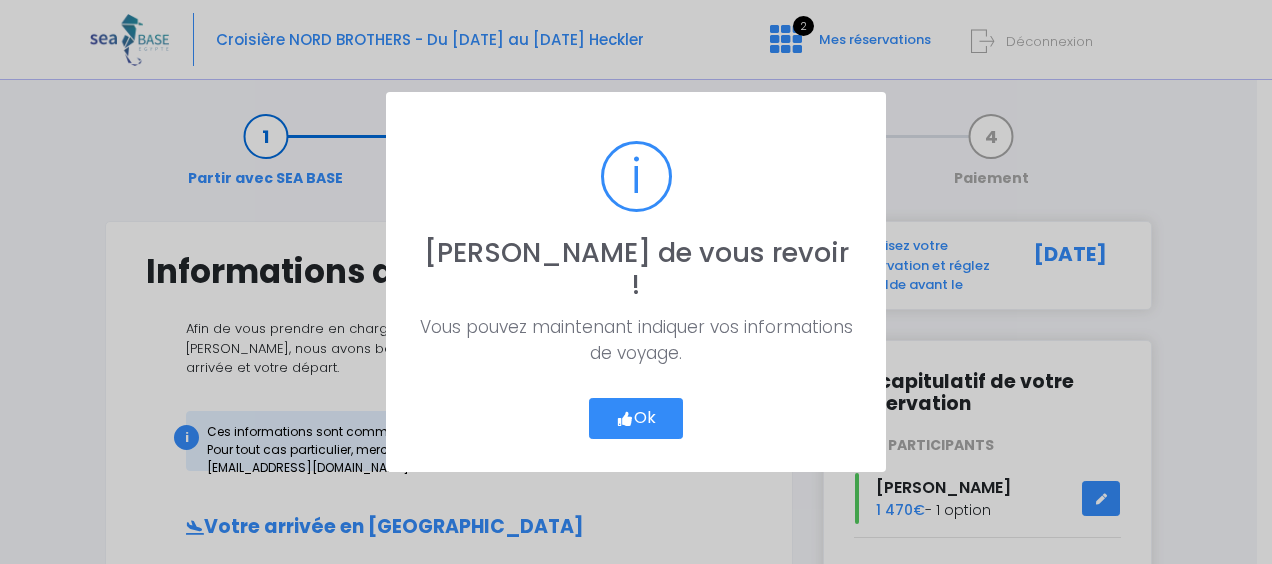 click on "Ok" at bounding box center [636, 419] 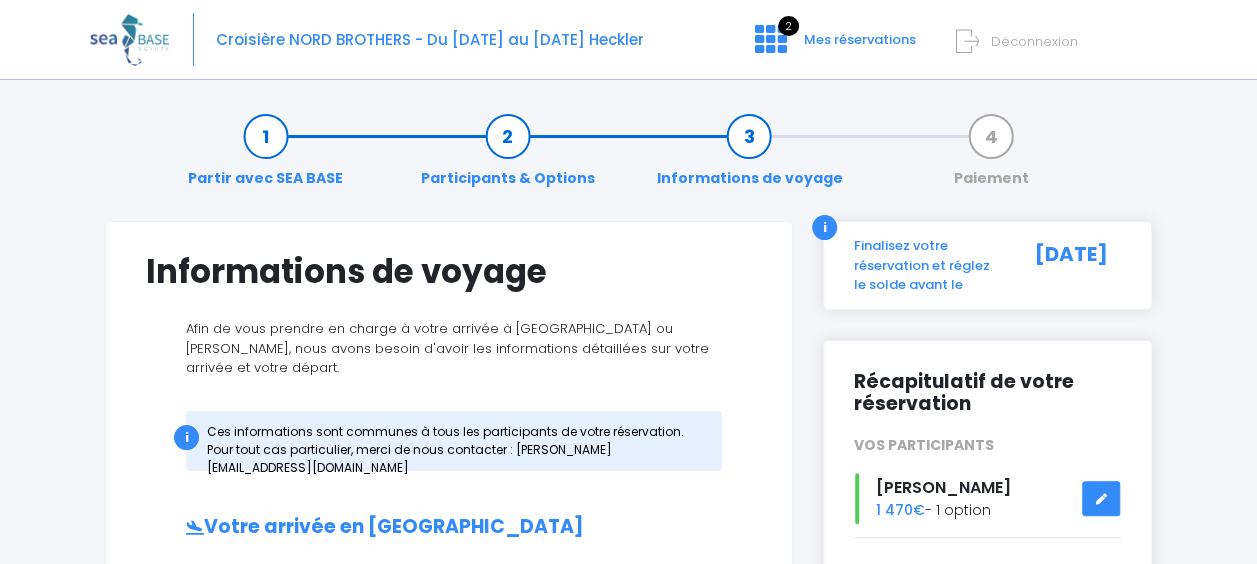 click at bounding box center [1101, 498] 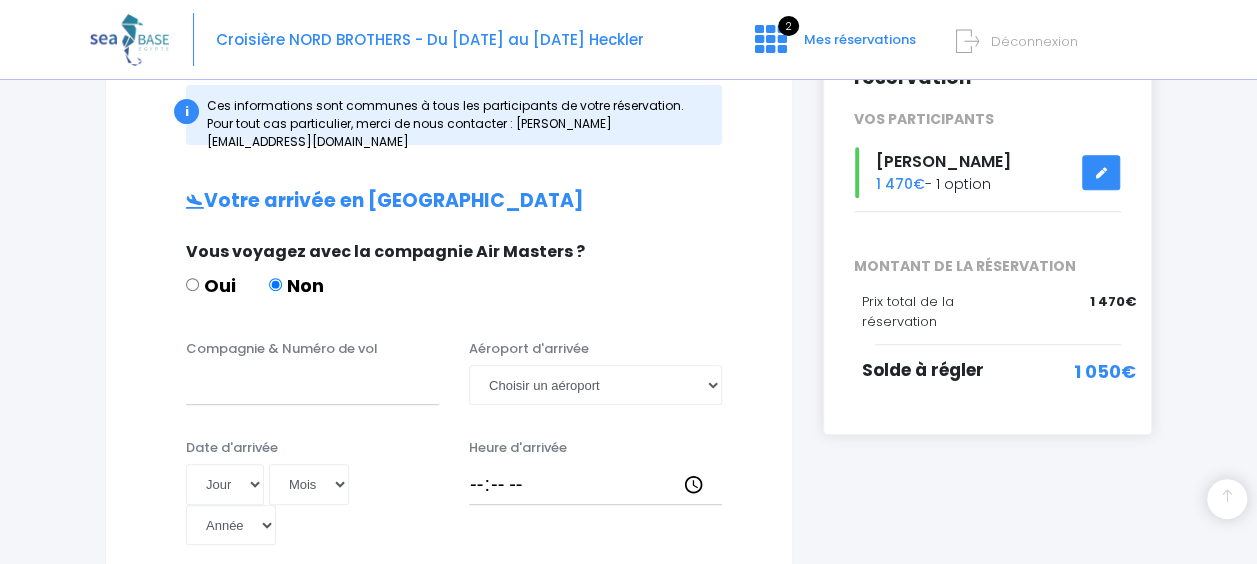 scroll, scrollTop: 340, scrollLeft: 0, axis: vertical 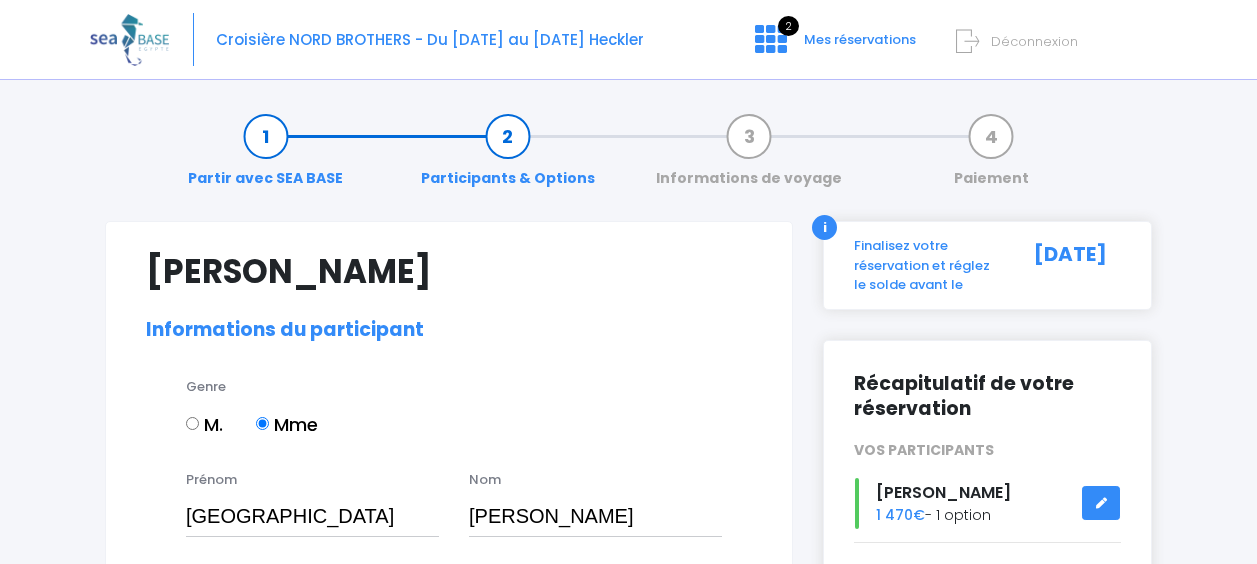 select on "N3" 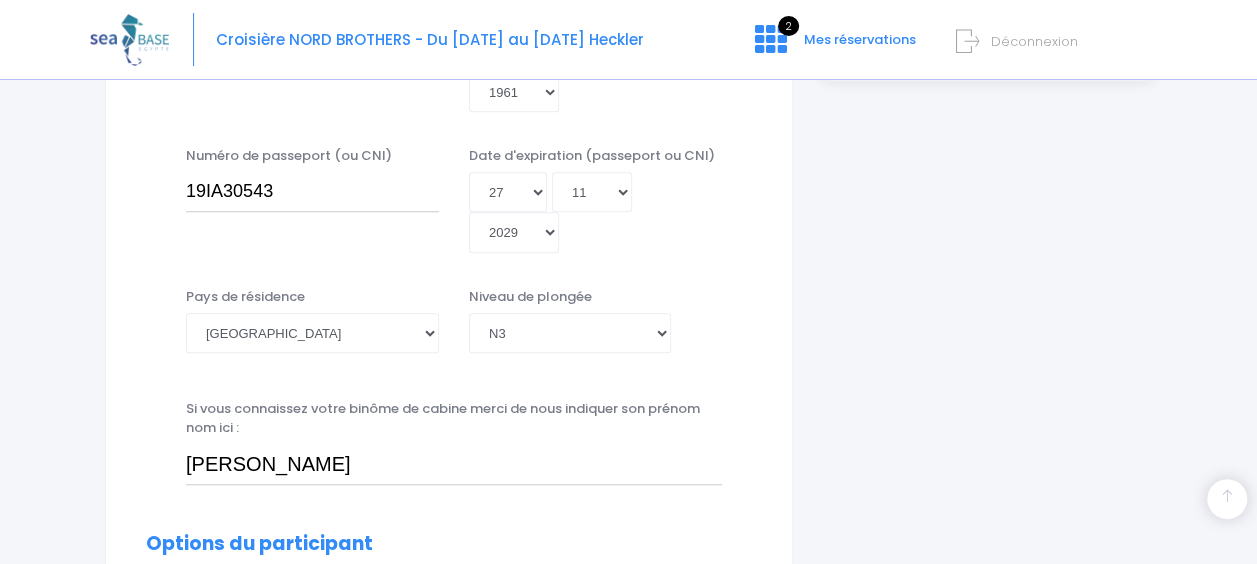 scroll, scrollTop: 673, scrollLeft: 0, axis: vertical 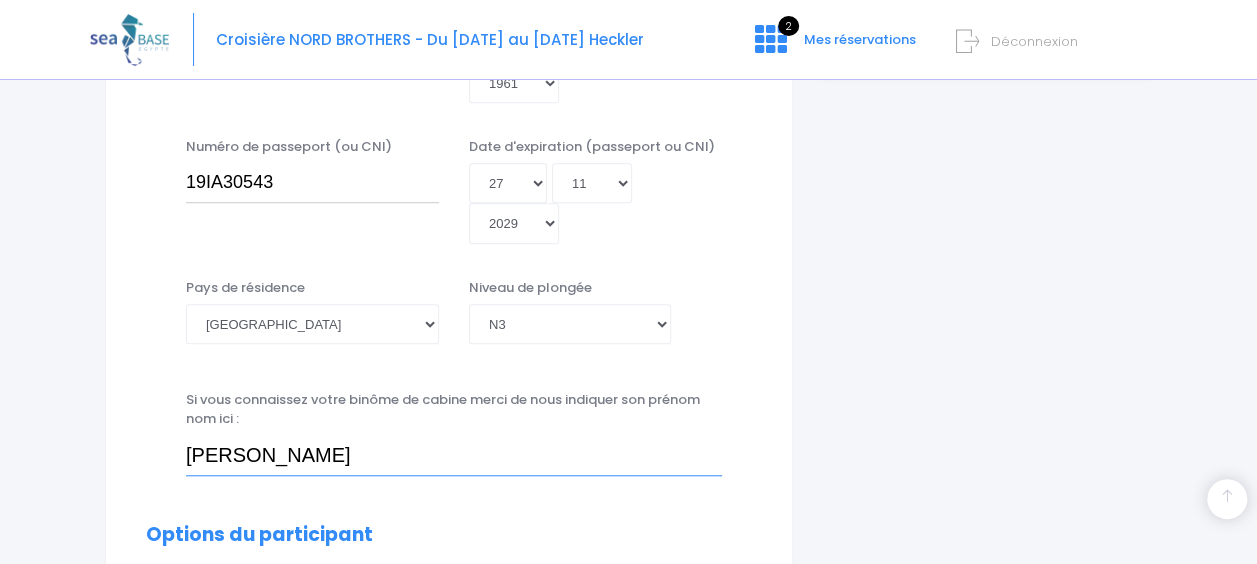 click on "Marie" at bounding box center (454, 455) 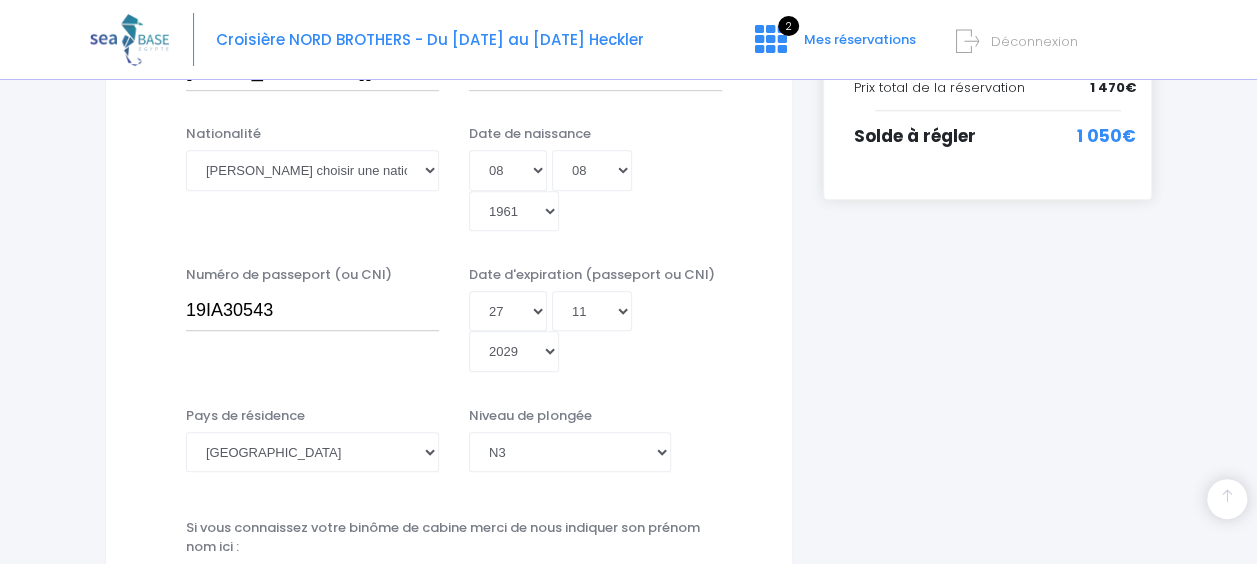 scroll, scrollTop: 536, scrollLeft: 0, axis: vertical 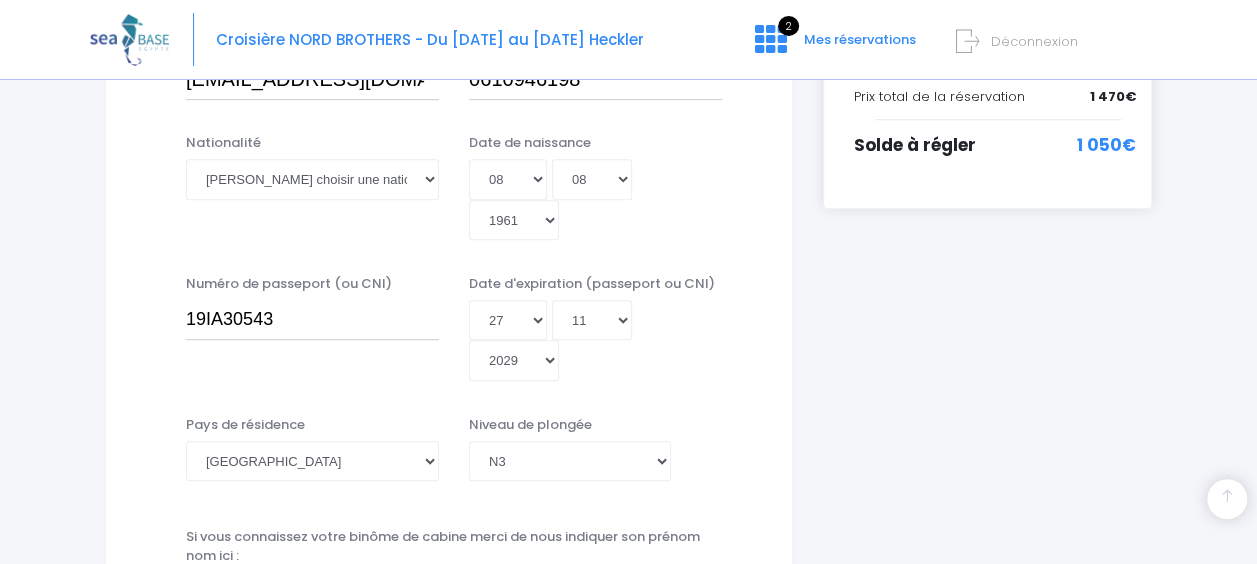 type on "Marie Thiveaud Rahon" 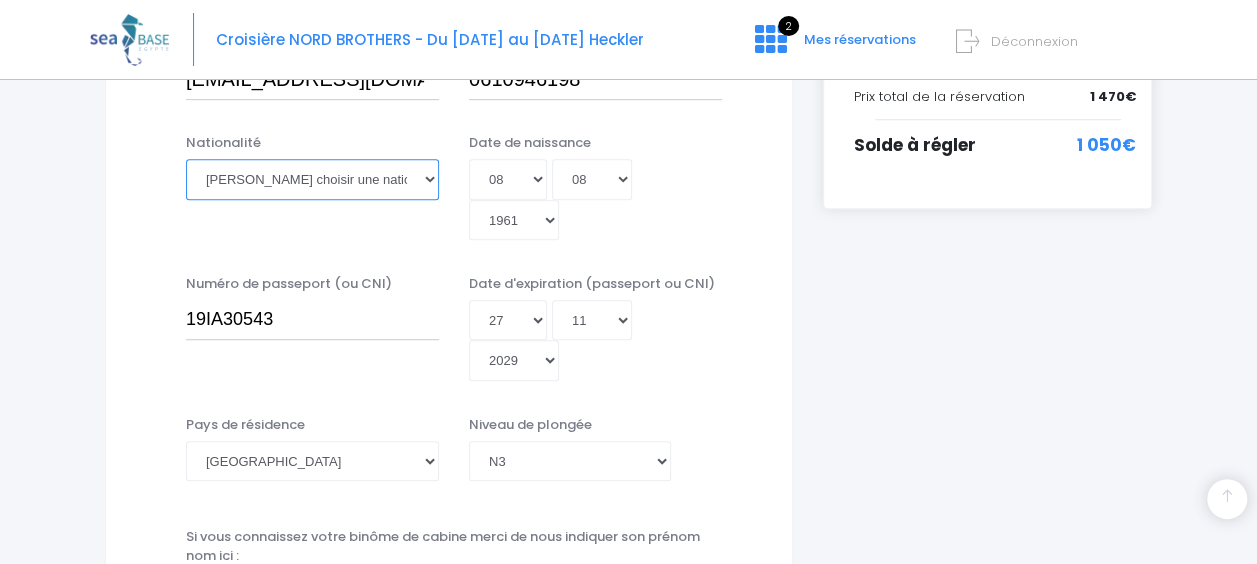 click on "Veuillez choisir une nationalité
Afghane
Albanaise
Algerienne
Allemande
Americaine
Andorrane
Angolaise
Antiguaise et barbudienne
Argentine Armenienne Australienne Autrichienne Azerbaïdjanaise Bahamienne" at bounding box center (312, 179) 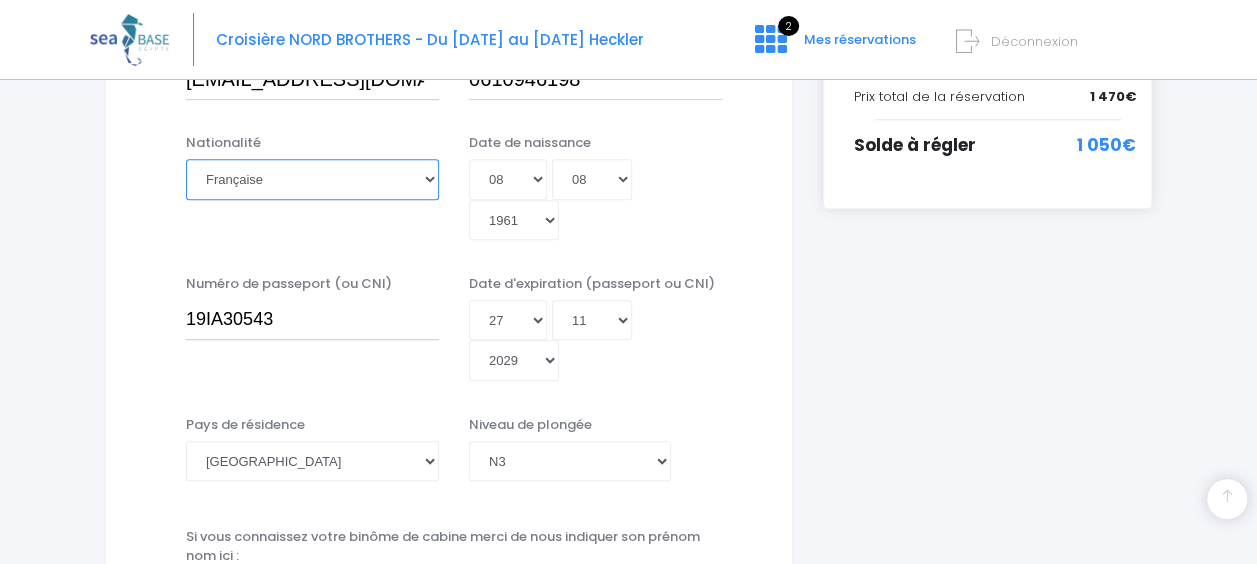 click on "Veuillez choisir une nationalité
Afghane
Albanaise
Algerienne
Allemande
Americaine
Andorrane
Angolaise
Antiguaise et barbudienne
Argentine Armenienne Australienne Autrichienne Azerbaïdjanaise Bahamienne" at bounding box center [312, 179] 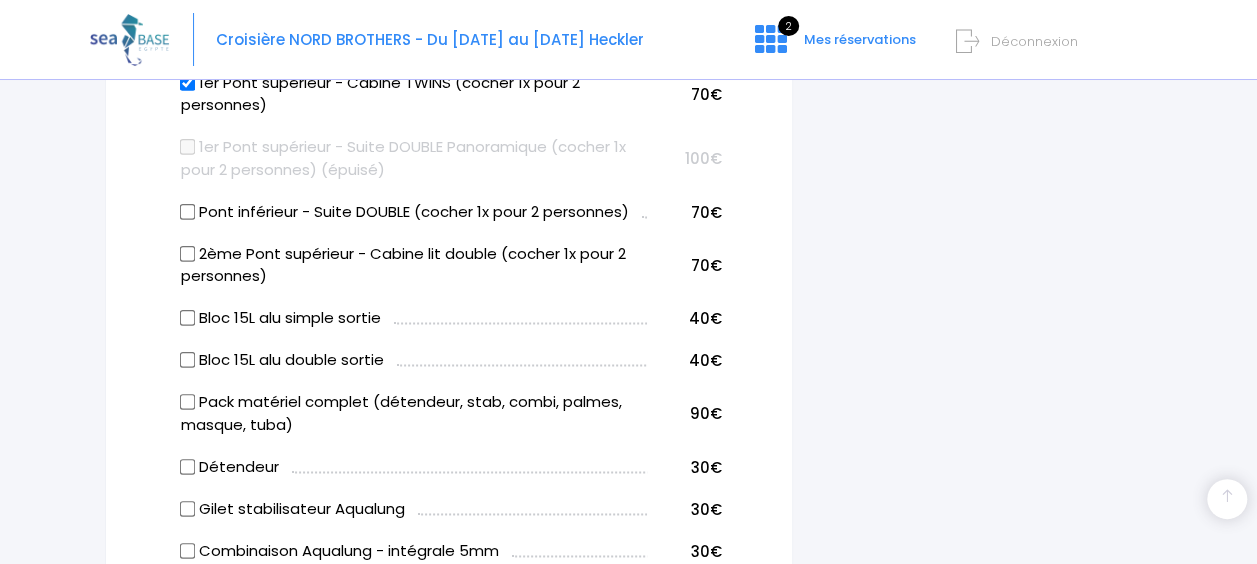 scroll, scrollTop: 1168, scrollLeft: 0, axis: vertical 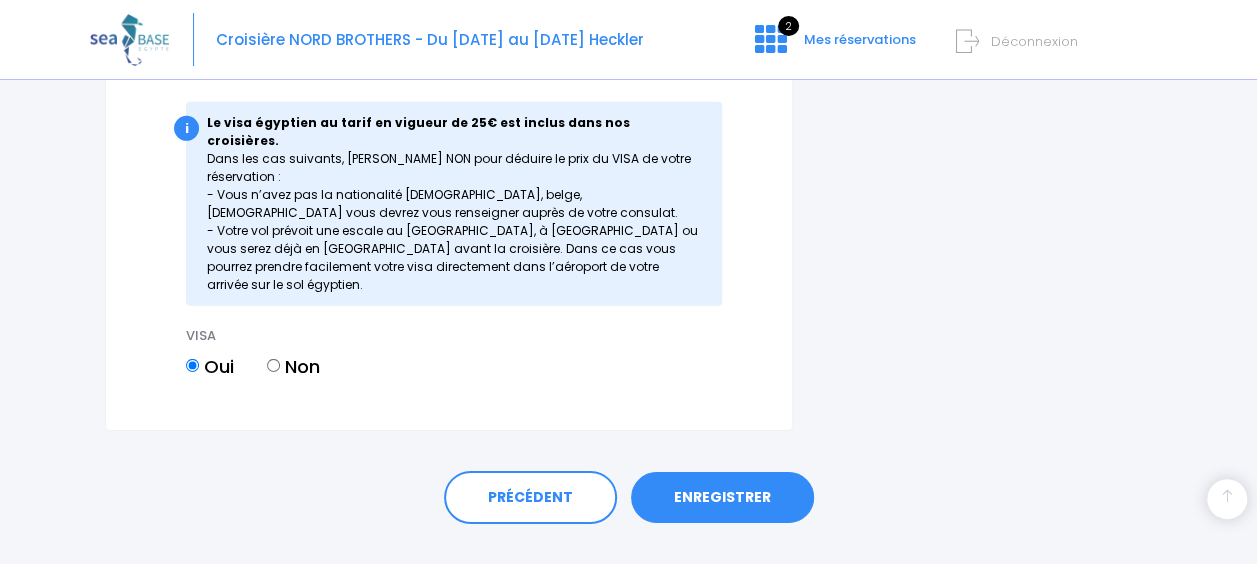 click on "ENREGISTRER" at bounding box center [722, 498] 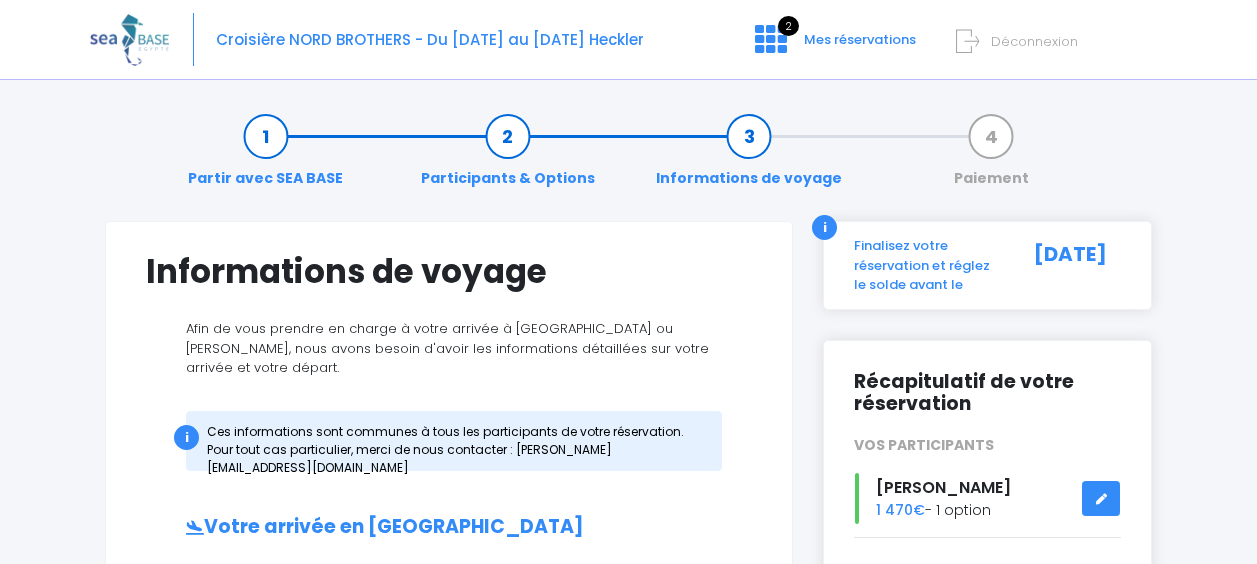 scroll, scrollTop: 0, scrollLeft: 0, axis: both 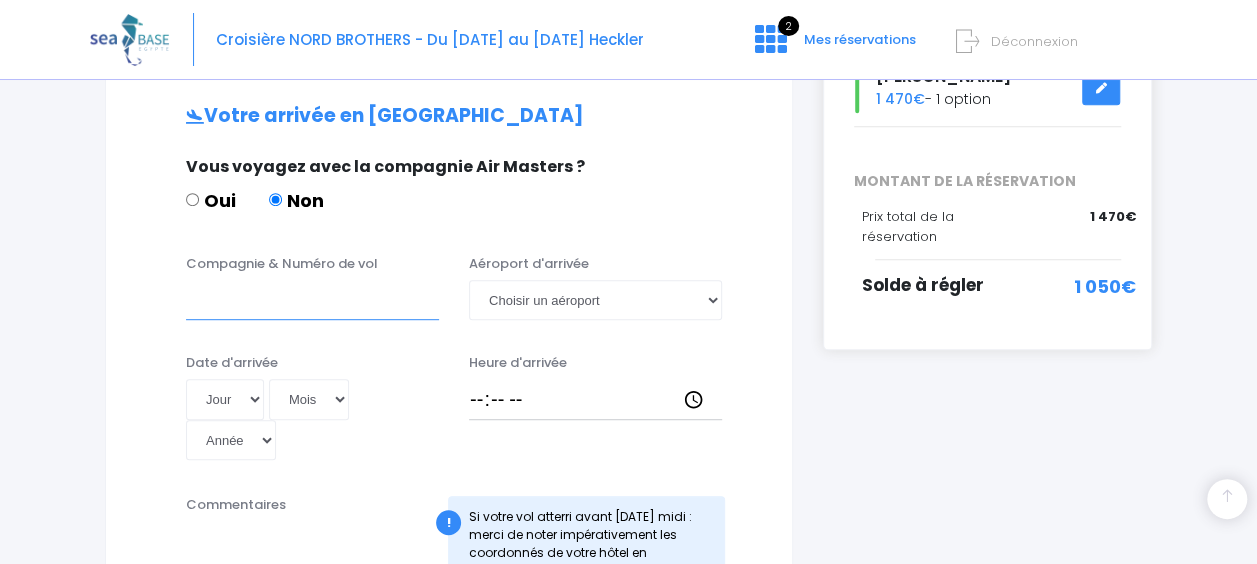 click on "Compagnie & Numéro de vol" at bounding box center [312, 300] 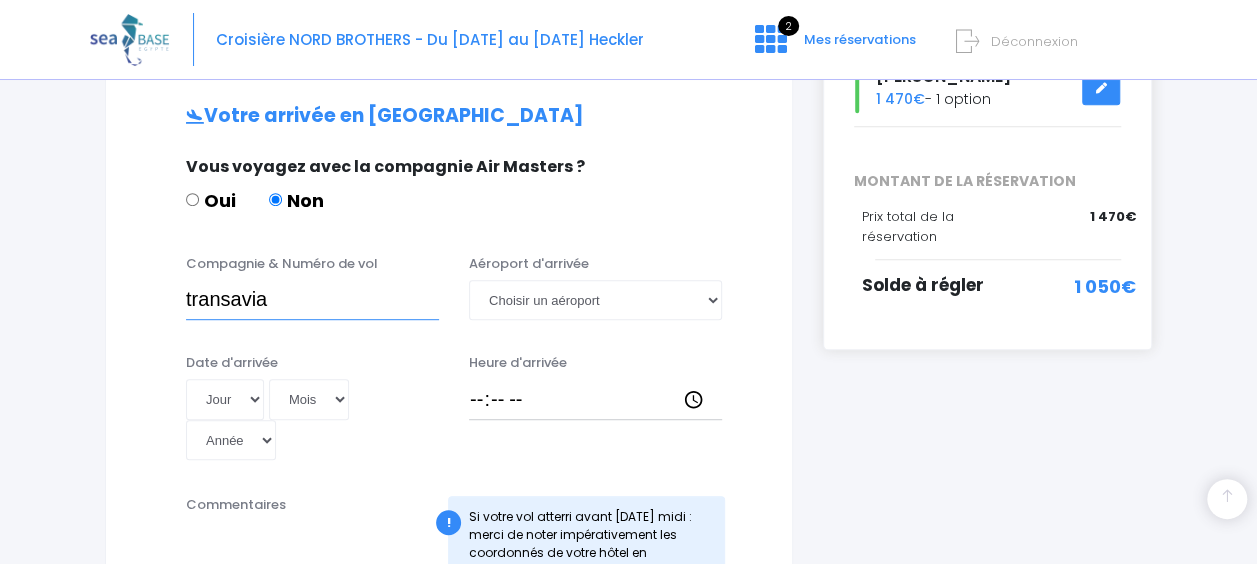 type on "transavia" 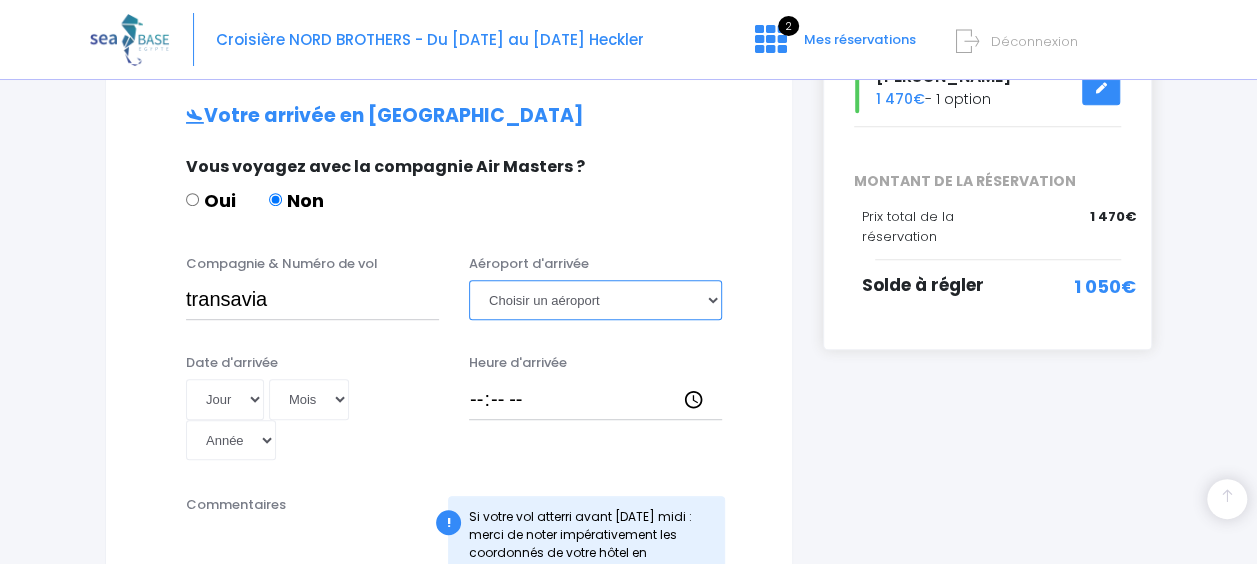 drag, startPoint x: 260, startPoint y: 276, endPoint x: 709, endPoint y: 278, distance: 449.00446 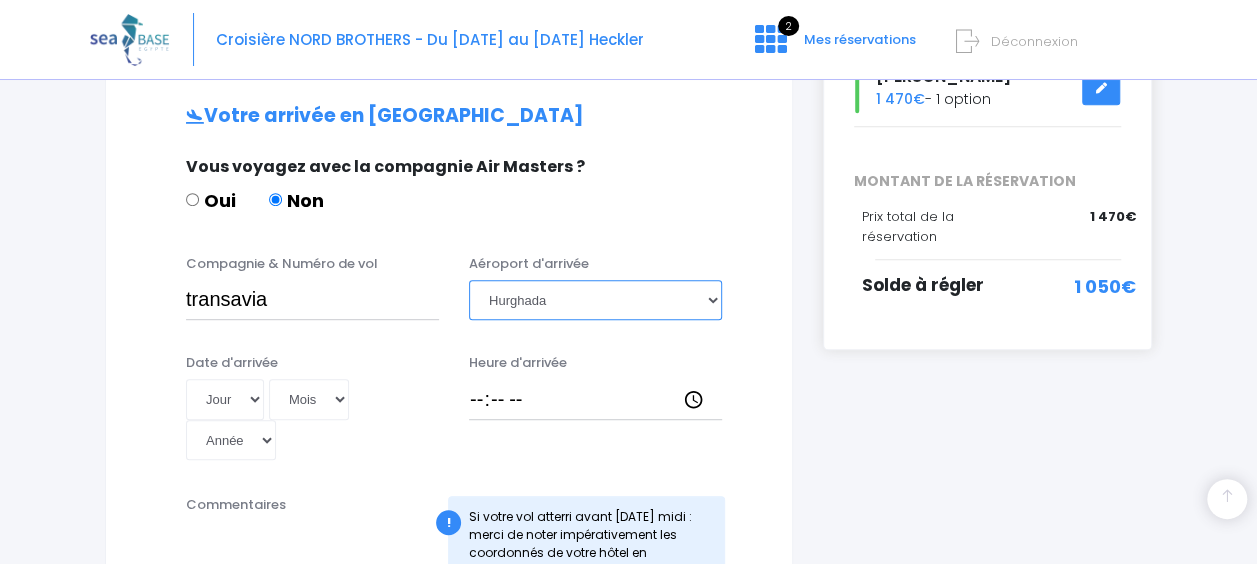 click on "Choisir un aéroport
[GEOGRAPHIC_DATA][PERSON_NAME]" at bounding box center (595, 300) 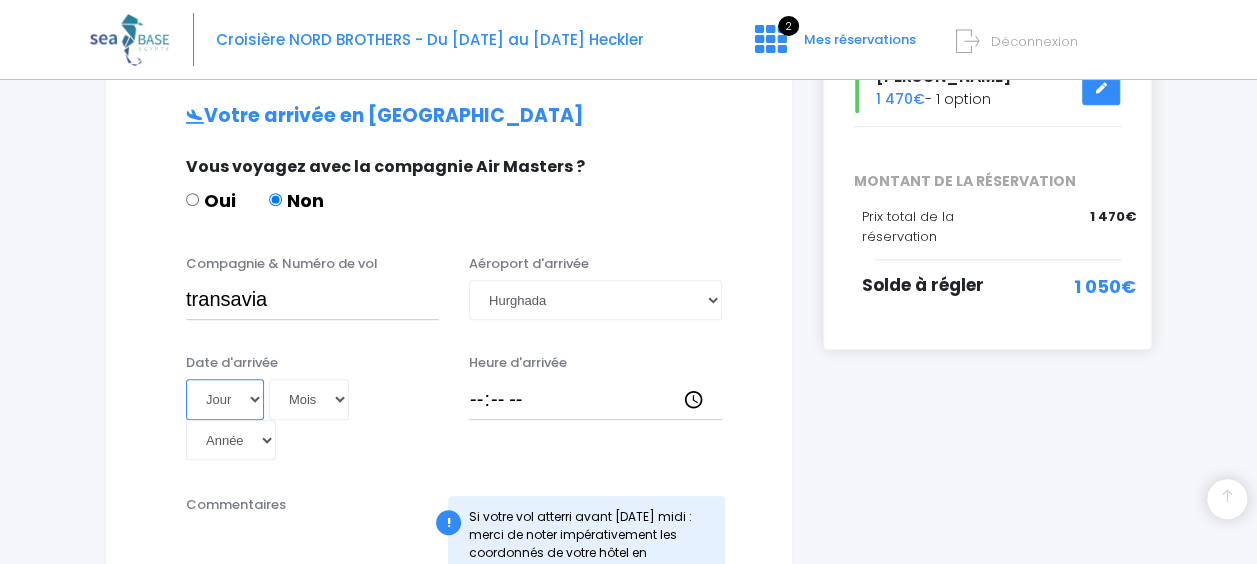 click on "Jour 01 02 03 04 05 06 07 08 09 10 11 12 13 14 15 16 17 18 19 20 21 22 23 24 25 26 27 28 29 30 31" at bounding box center [225, 399] 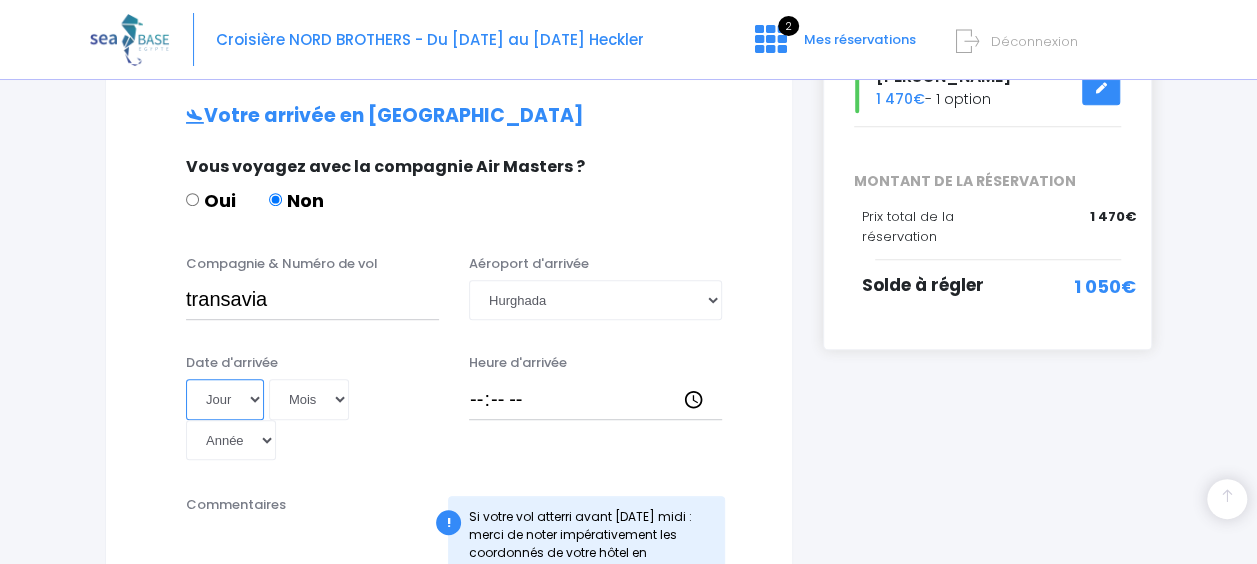 select on "01" 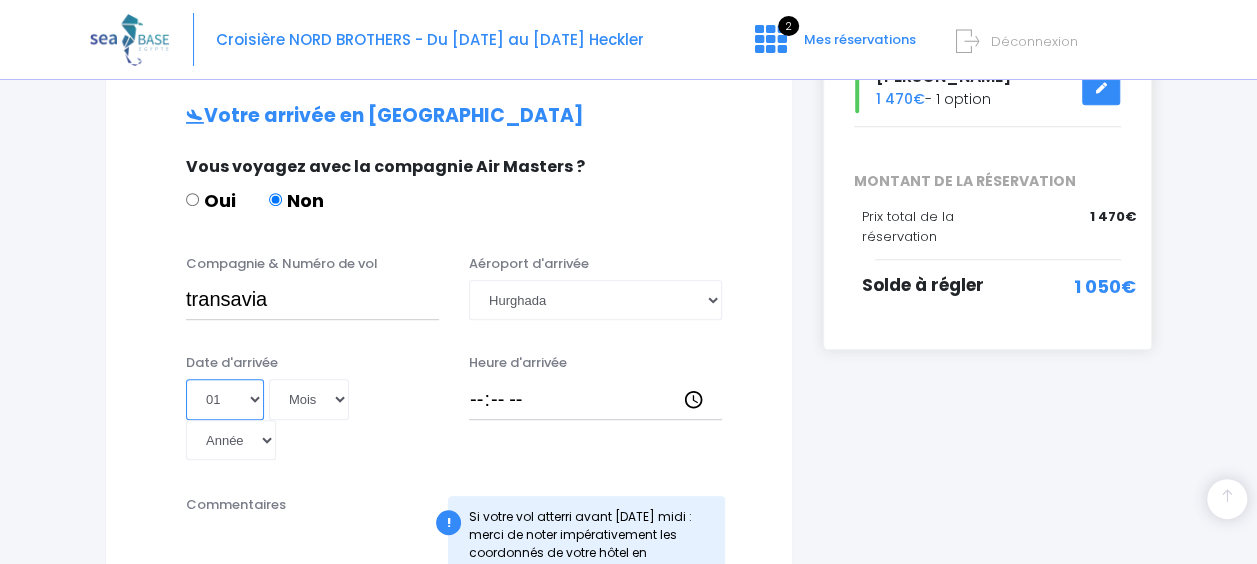 click on "Jour 01 02 03 04 05 06 07 08 09 10 11 12 13 14 15 16 17 18 19 20 21 22 23 24 25 26 27 28 29 30 31" at bounding box center [225, 399] 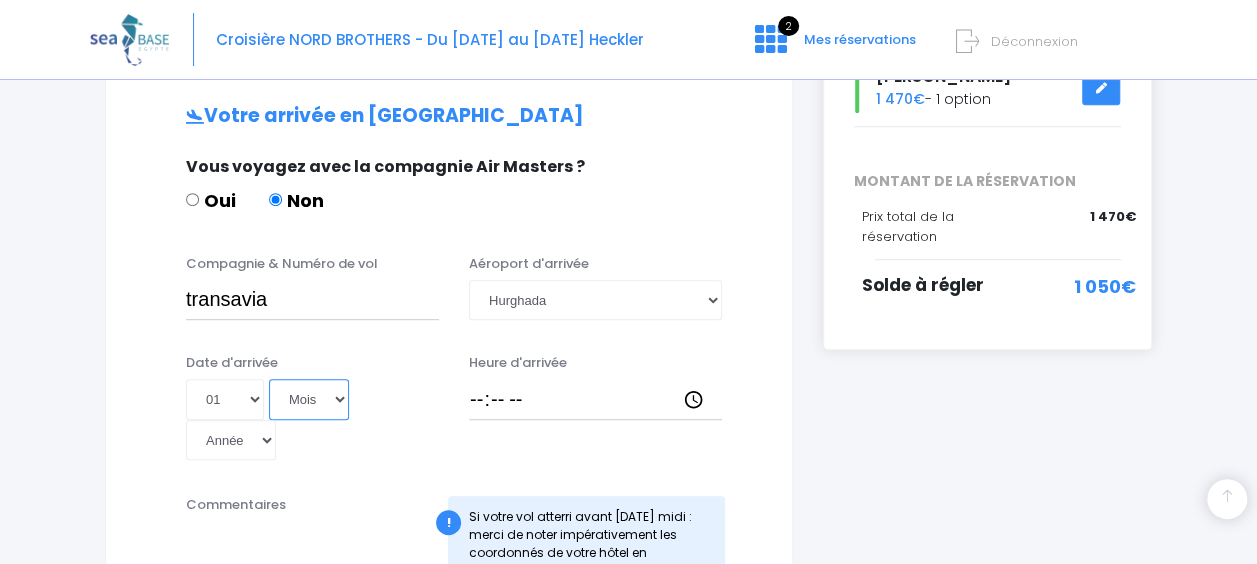click on "Mois 01 02 03 04 05 06 07 08 09 10 11 12" at bounding box center (309, 399) 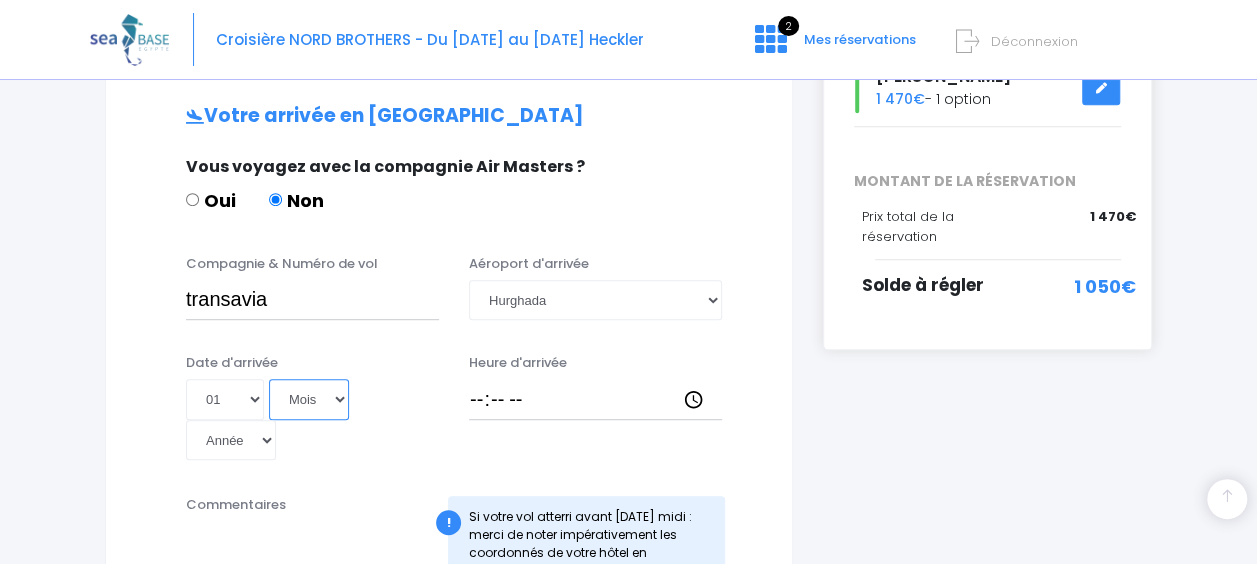 select on "11" 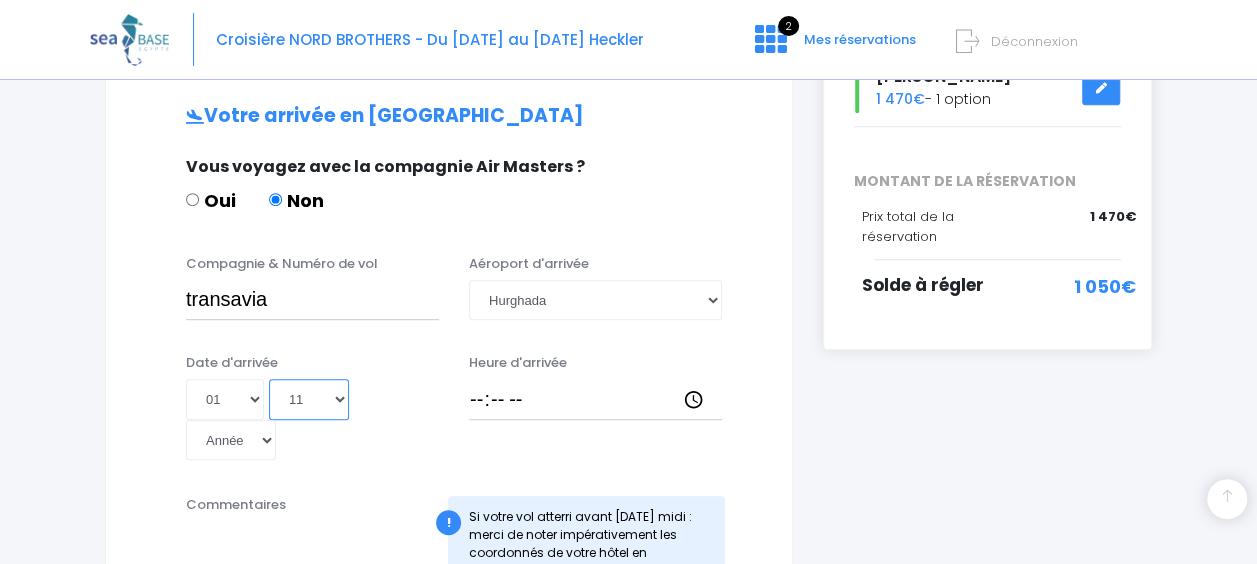 click on "Mois 01 02 03 04 05 06 07 08 09 10 11 12" at bounding box center (309, 399) 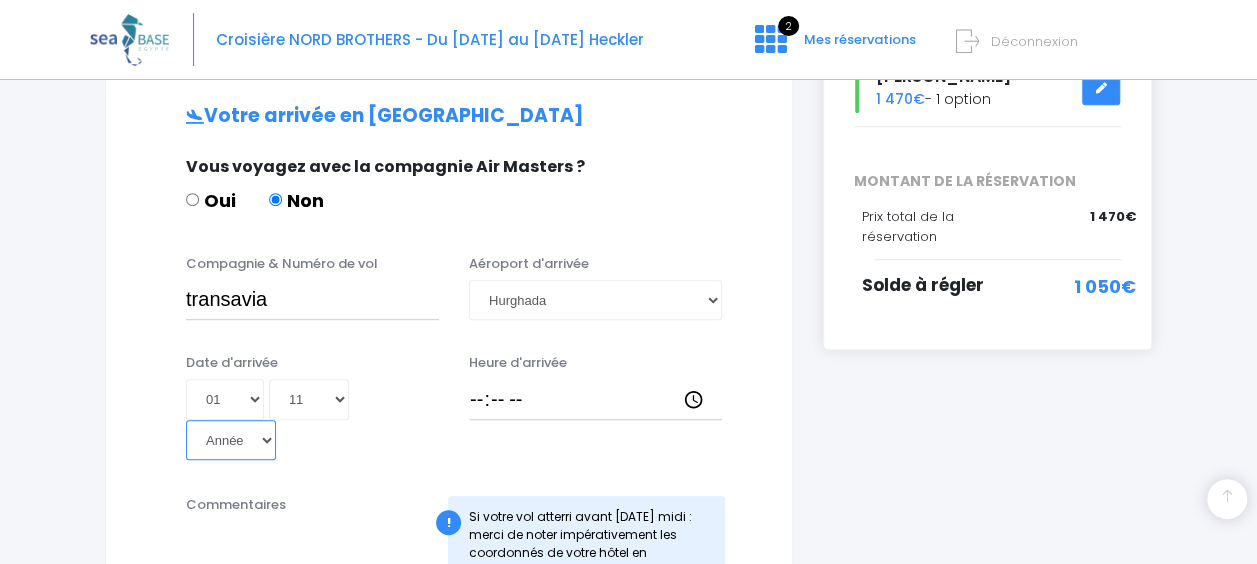 click on "Année 2045 2044 2043 2042 2041 2040 2039 2038 2037 2036 2035 2034 2033 2032 2031 2030 2029 2028 2027 2026 2025 2024 2023 2022 2021 2020 2019 2018 2017 2016 2015 2014 2013 2012 2011 2010 2009 2008 2007 2006 2005 2004 2003 2002 2001 2000 1999 1998 1997 1996 1995 1994 1993 1992 1991 1990 1989 1988 1987 1986 1985 1984 1983 1982 1981 1980 1979 1978 1977 1976 1975 1974 1973 1972 1971 1970 1969 1968 1967 1966 1965 1964 1963 1962 1961 1960 1959 1958 1957 1956 1955 1954 1953 1952 1951 1950 1949 1948 1947 1946 1945 1944 1943 1942 1941 1940 1939 1938 1937 1936 1935 1934 1933 1932 1931 1930 1929 1928 1927 1926 1925 1924 1923 1922 1921 1920 1919 1918 1917 1916 1915 1914 1913 1912 1911 1910 1909 1908 1907 1906 1905 1904 1903 1902 1901 1900" at bounding box center [231, 440] 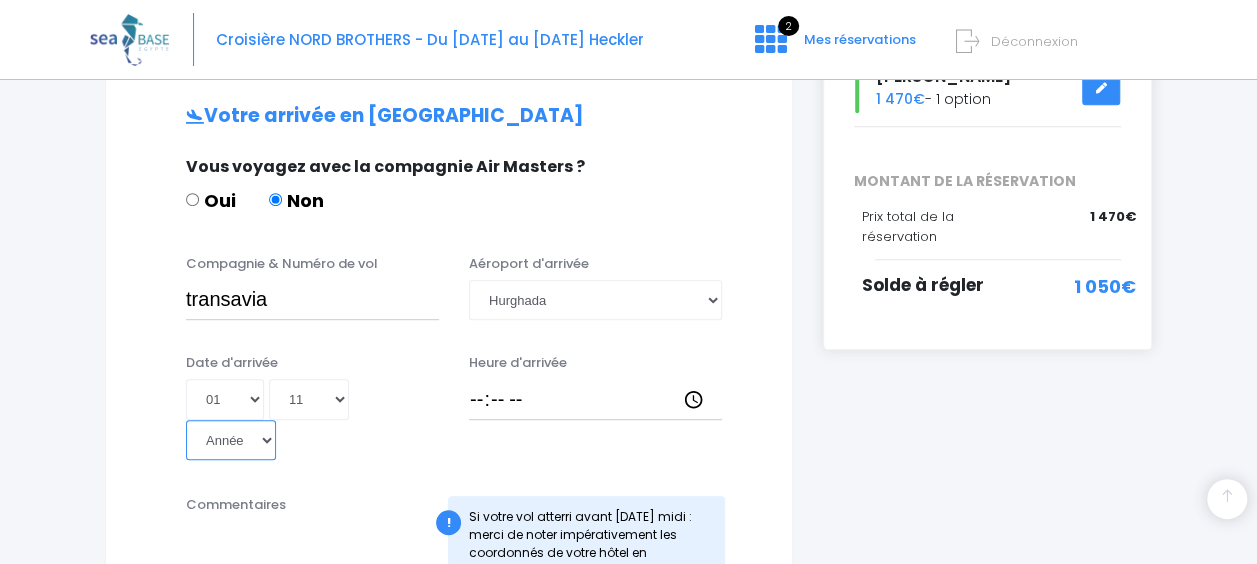 select on "2025" 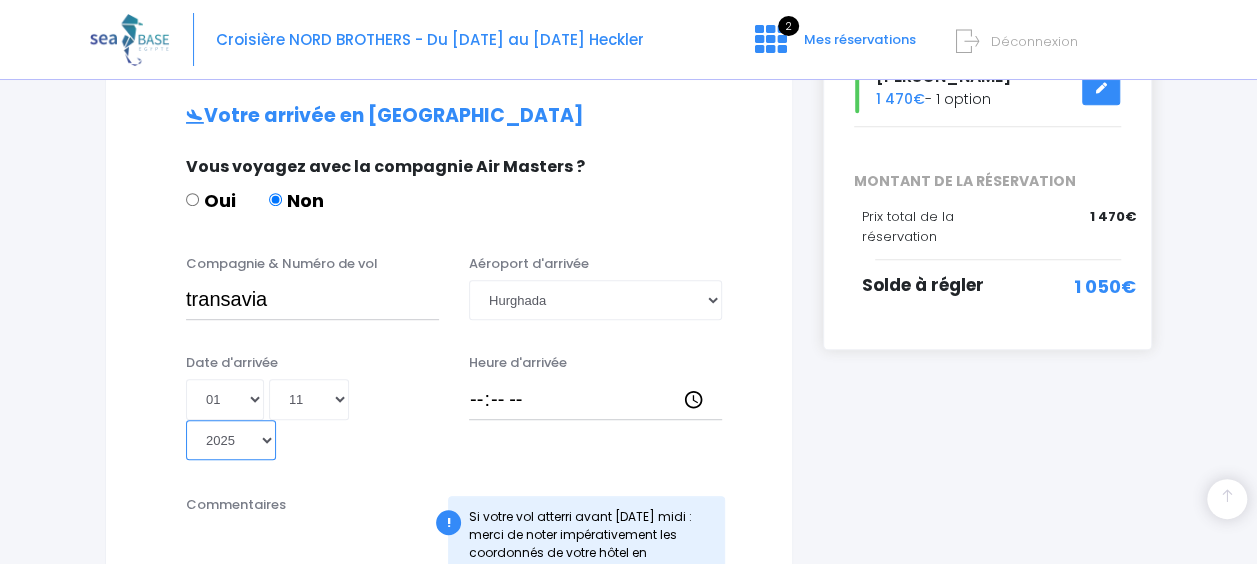 click on "Année 2045 2044 2043 2042 2041 2040 2039 2038 2037 2036 2035 2034 2033 2032 2031 2030 2029 2028 2027 2026 2025 2024 2023 2022 2021 2020 2019 2018 2017 2016 2015 2014 2013 2012 2011 2010 2009 2008 2007 2006 2005 2004 2003 2002 2001 2000 1999 1998 1997 1996 1995 1994 1993 1992 1991 1990 1989 1988 1987 1986 1985 1984 1983 1982 1981 1980 1979 1978 1977 1976 1975 1974 1973 1972 1971 1970 1969 1968 1967 1966 1965 1964 1963 1962 1961 1960 1959 1958 1957 1956 1955 1954 1953 1952 1951 1950 1949 1948 1947 1946 1945 1944 1943 1942 1941 1940 1939 1938 1937 1936 1935 1934 1933 1932 1931 1930 1929 1928 1927 1926 1925 1924 1923 1922 1921 1920 1919 1918 1917 1916 1915 1914 1913 1912 1911 1910 1909 1908 1907 1906 1905 1904 1903 1902 1901 1900" at bounding box center [231, 440] 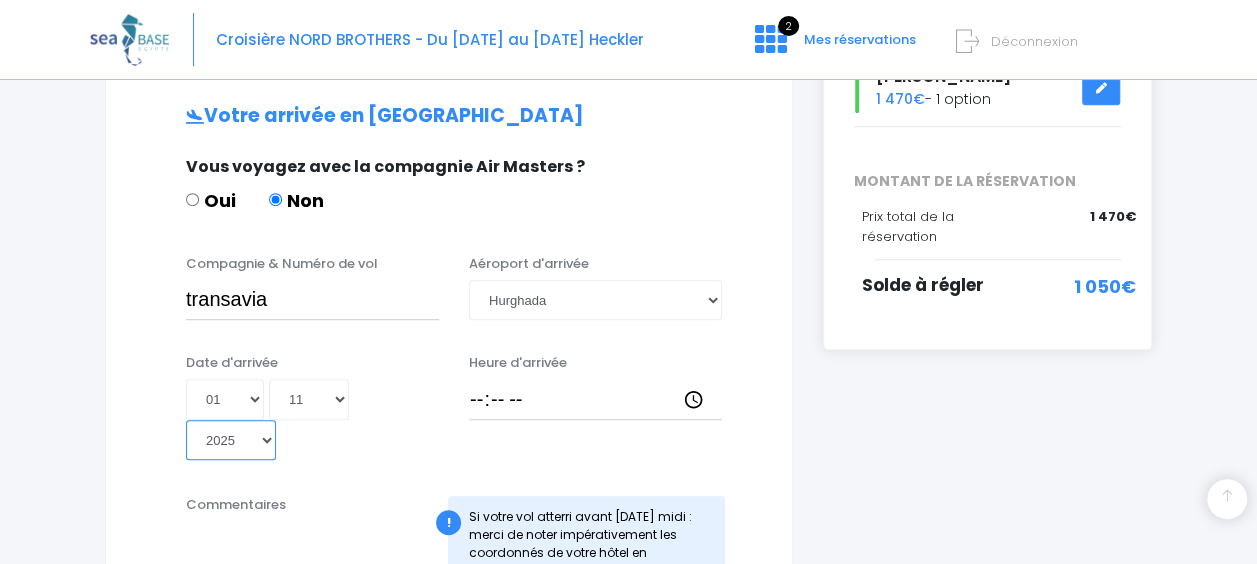 type on "[DATE]" 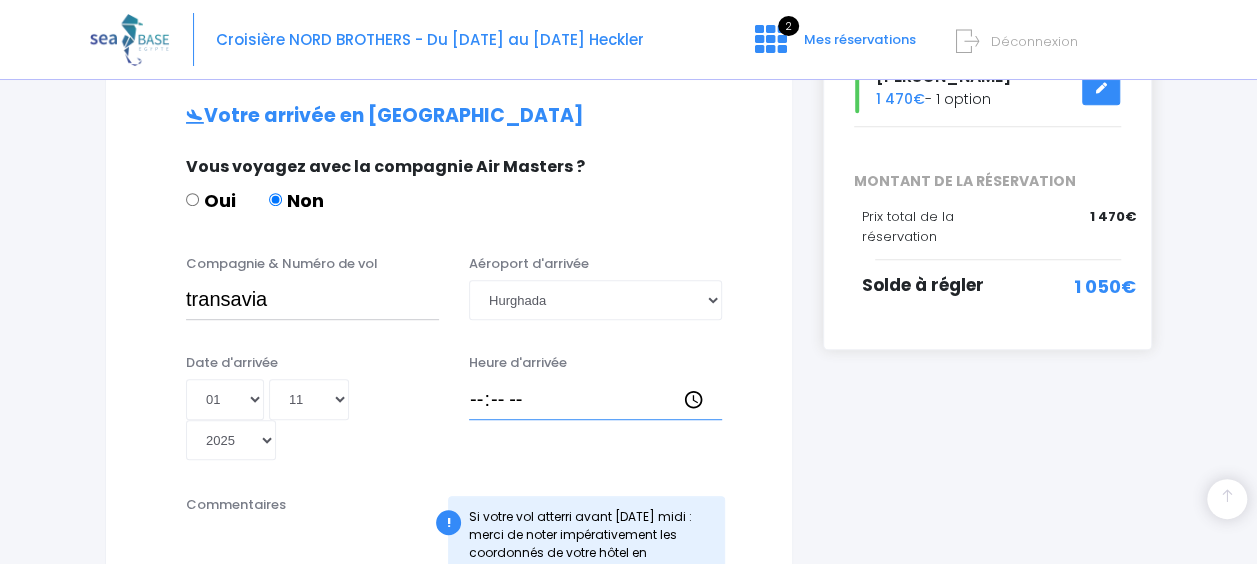 click on "Heure d'arrivée" at bounding box center [595, 399] 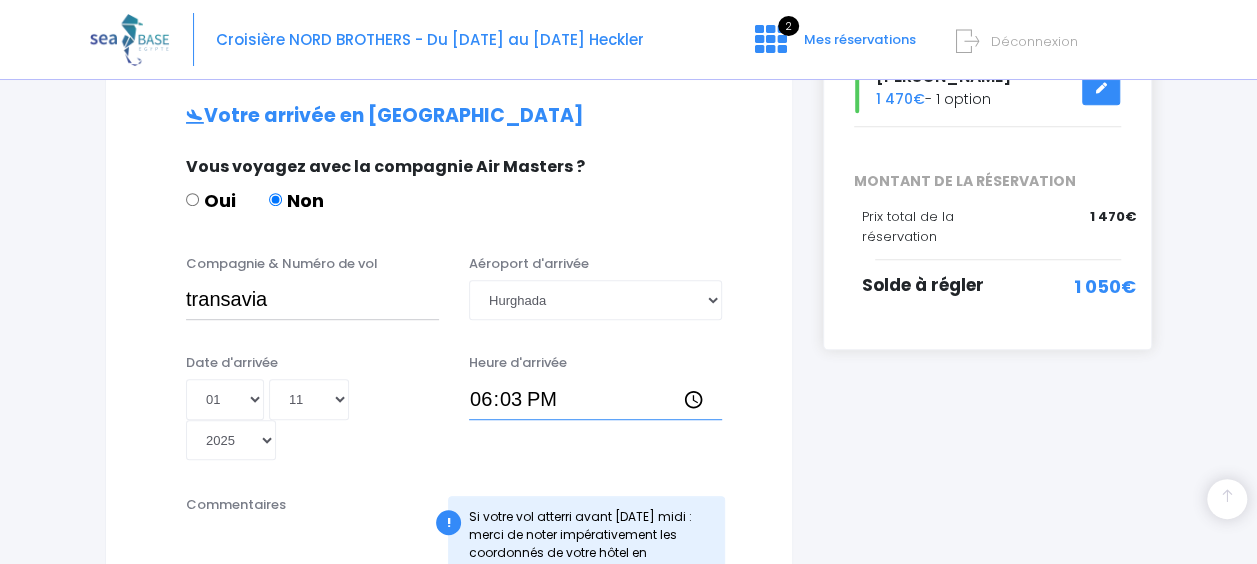 type on "18:30" 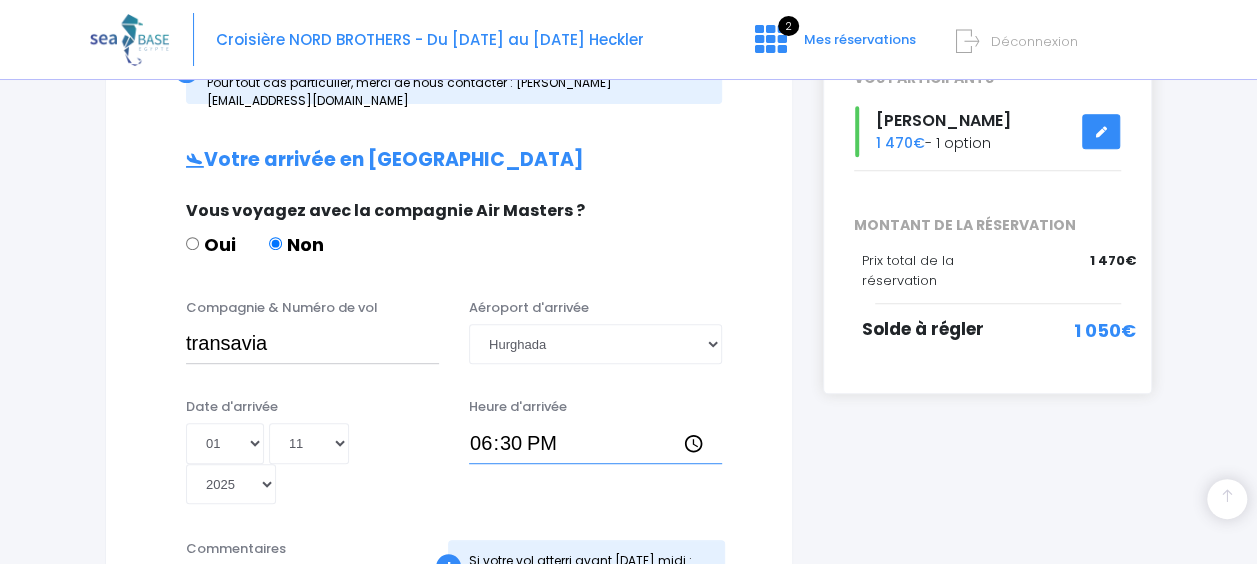 scroll, scrollTop: 365, scrollLeft: 0, axis: vertical 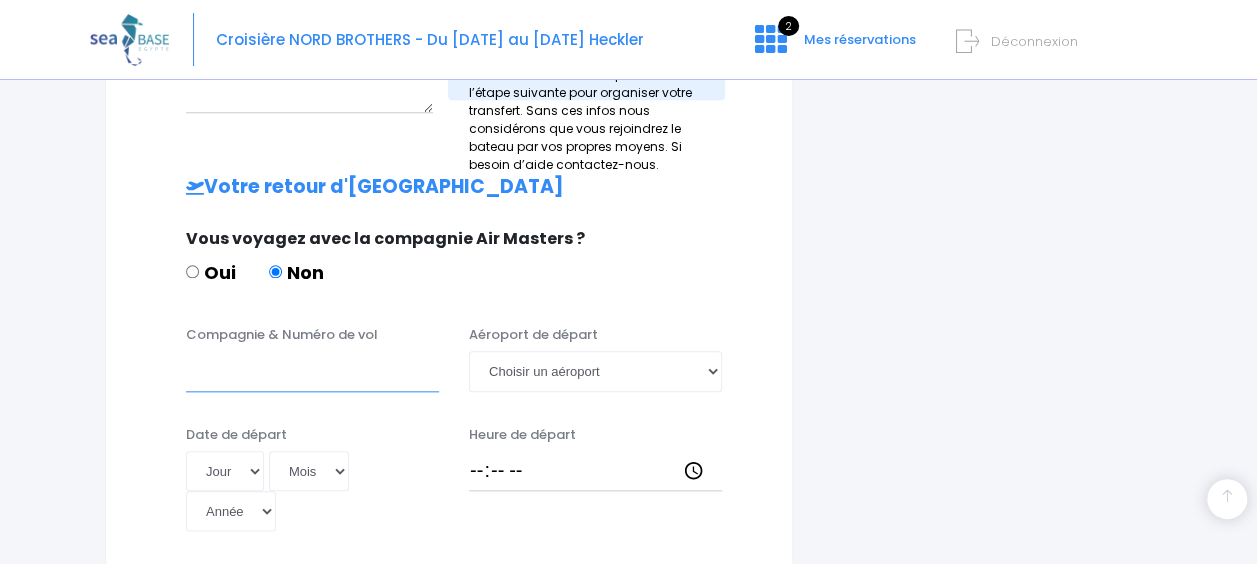 click on "Compagnie & Numéro de vol" at bounding box center (312, 371) 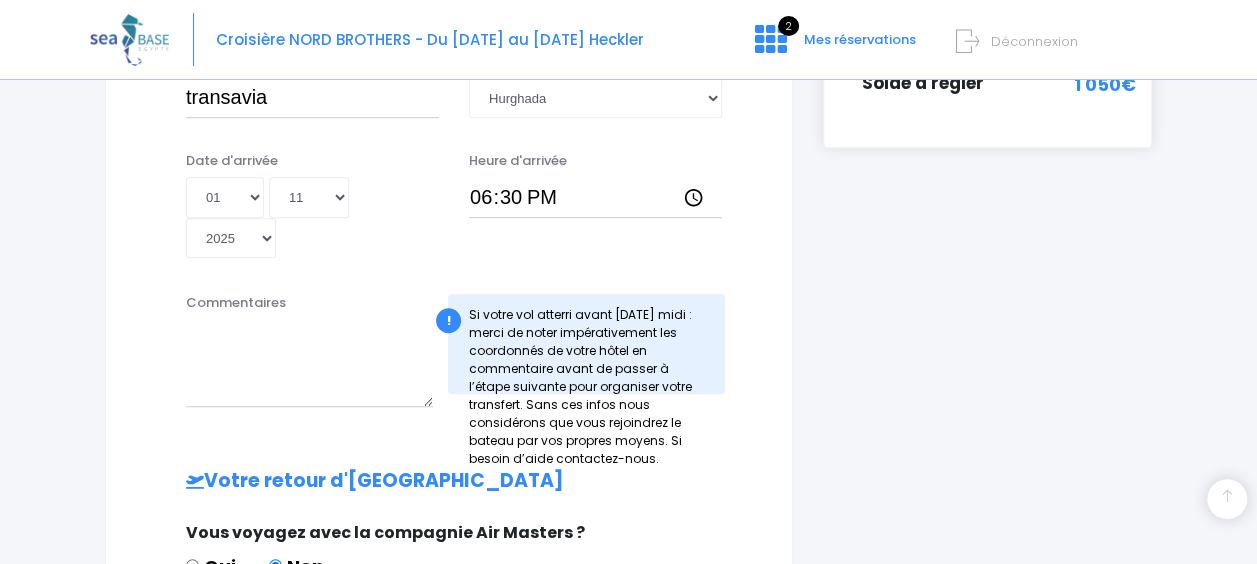 scroll, scrollTop: 453, scrollLeft: 0, axis: vertical 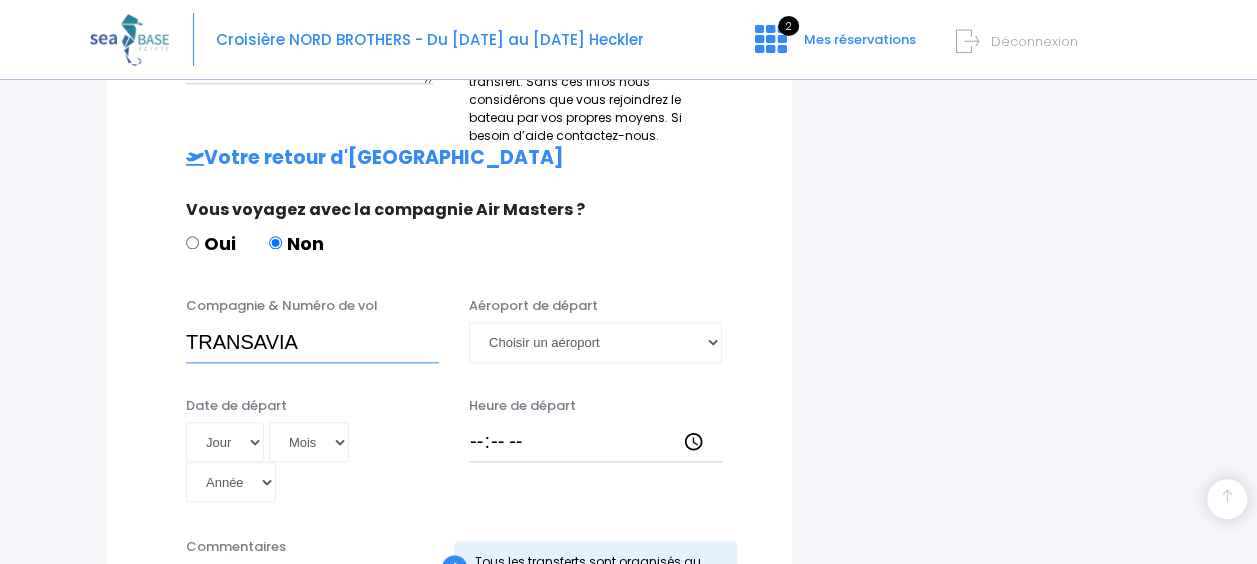 type on "TRANSAVIA" 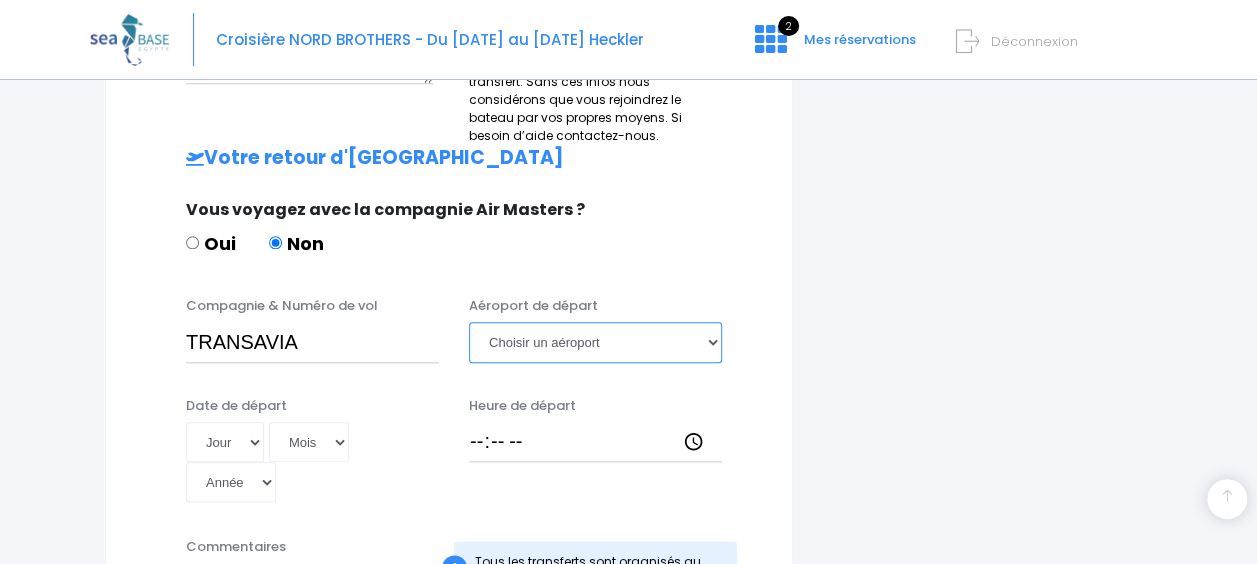click on "Choisir un aéroport
Hurghada
Marsa Alam" at bounding box center [595, 342] 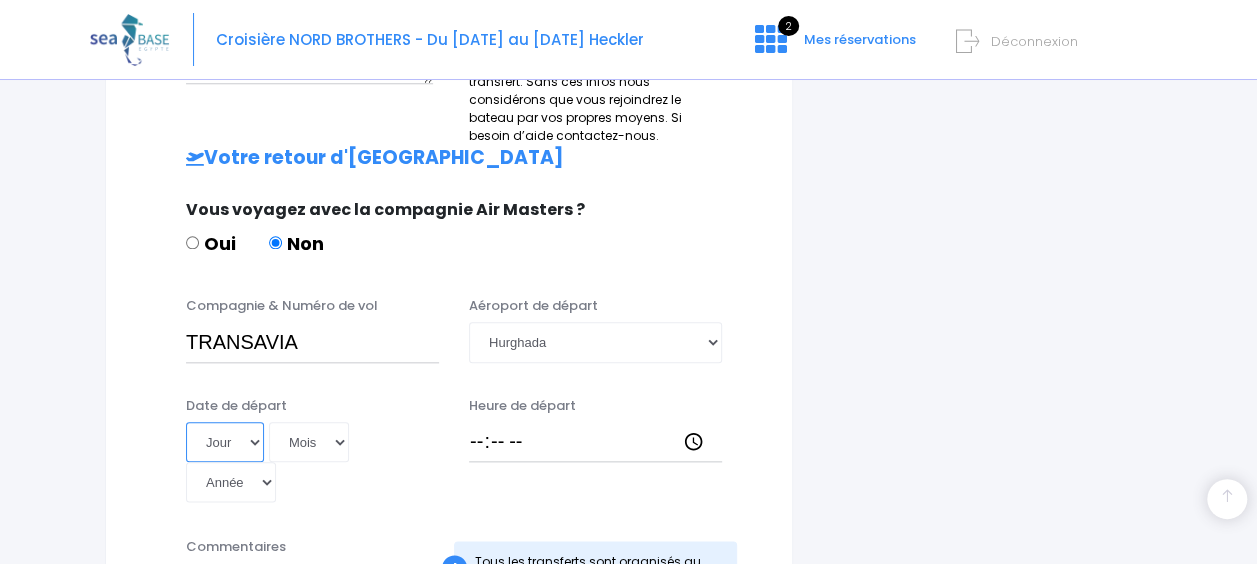click on "Jour 01 02 03 04 05 06 07 08 09 10 11 12 13 14 15 16 17 18 19 20 21 22 23 24 25 26 27 28 29 30 31" at bounding box center (225, 442) 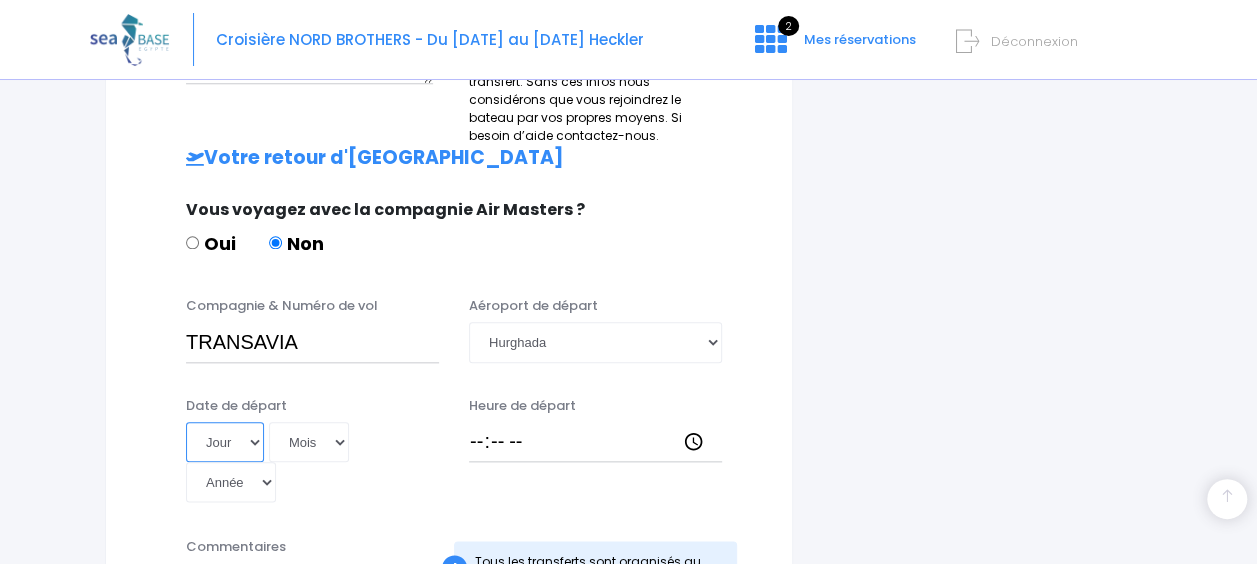 select on "08" 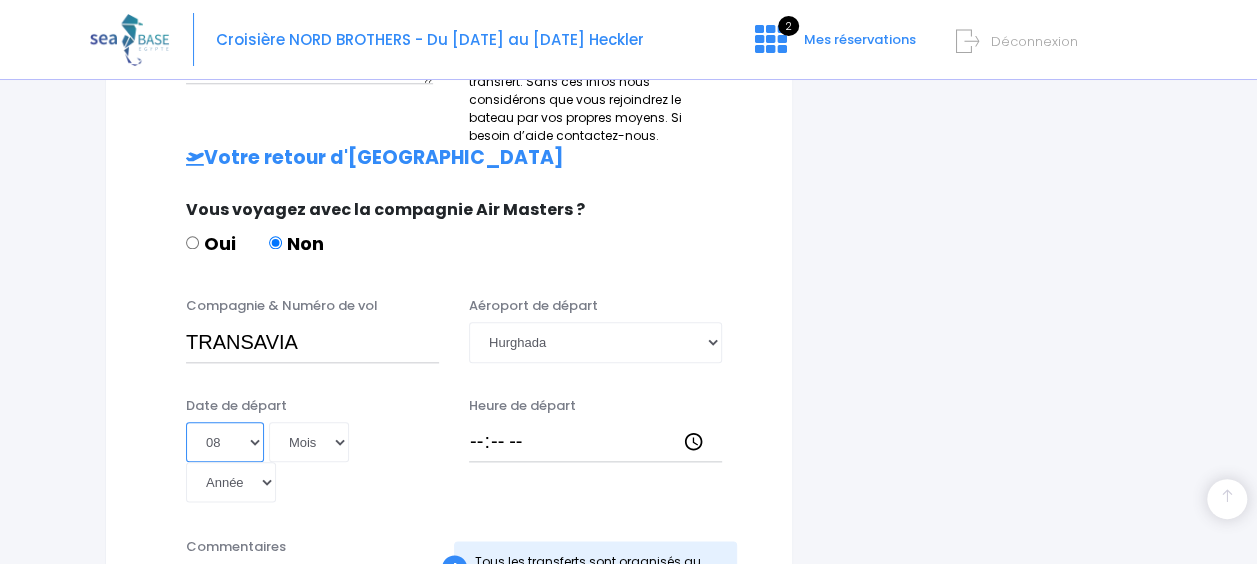 click on "Jour 01 02 03 04 05 06 07 08 09 10 11 12 13 14 15 16 17 18 19 20 21 22 23 24 25 26 27 28 29 30 31" at bounding box center (225, 442) 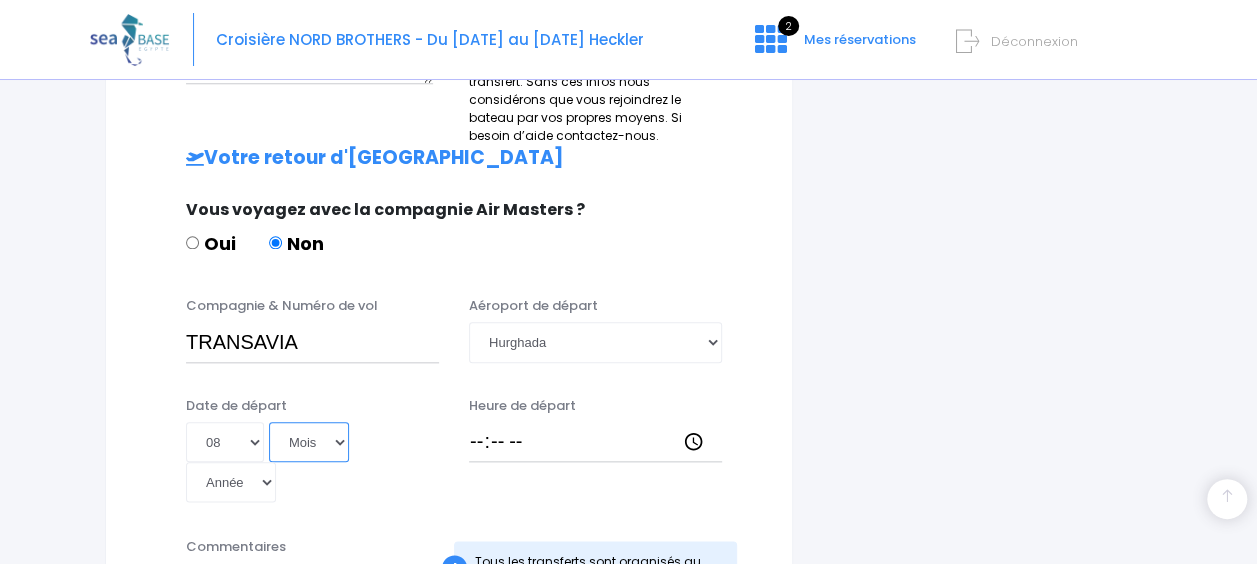 click on "Mois 01 02 03 04 05 06 07 08 09 10 11 12" at bounding box center [309, 442] 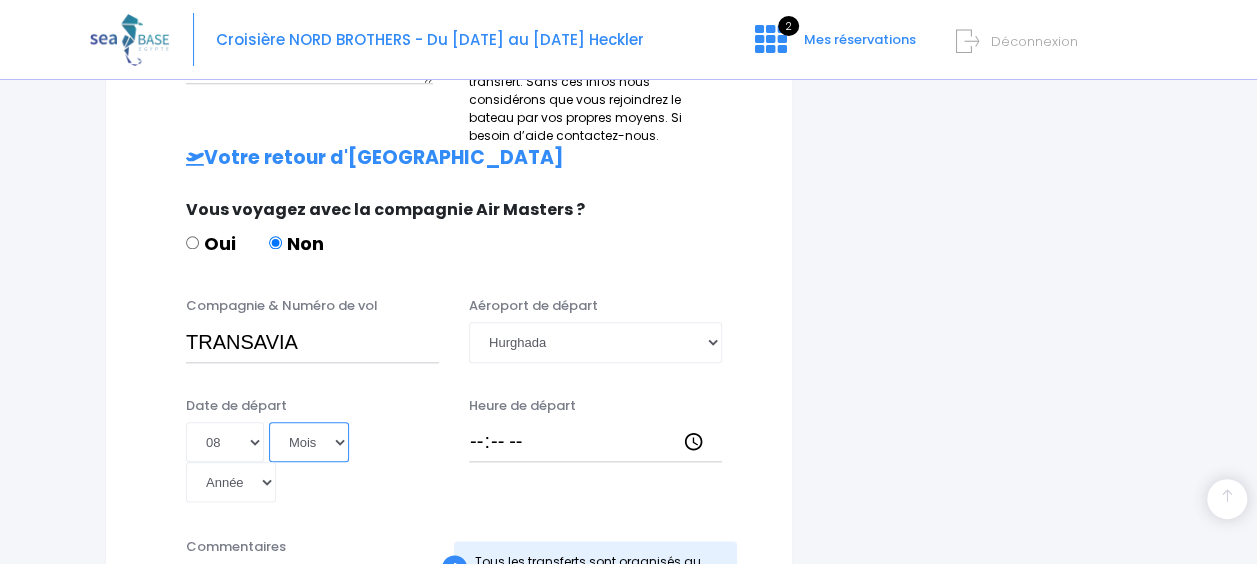 select on "11" 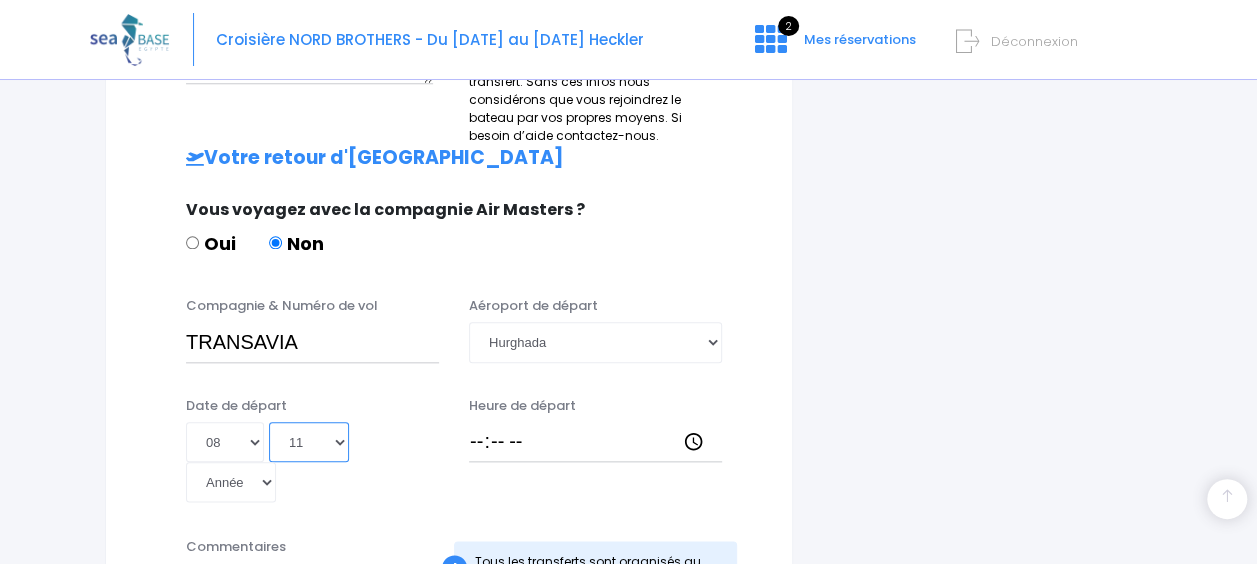 click on "Mois 01 02 03 04 05 06 07 08 09 10 11 12" at bounding box center (309, 442) 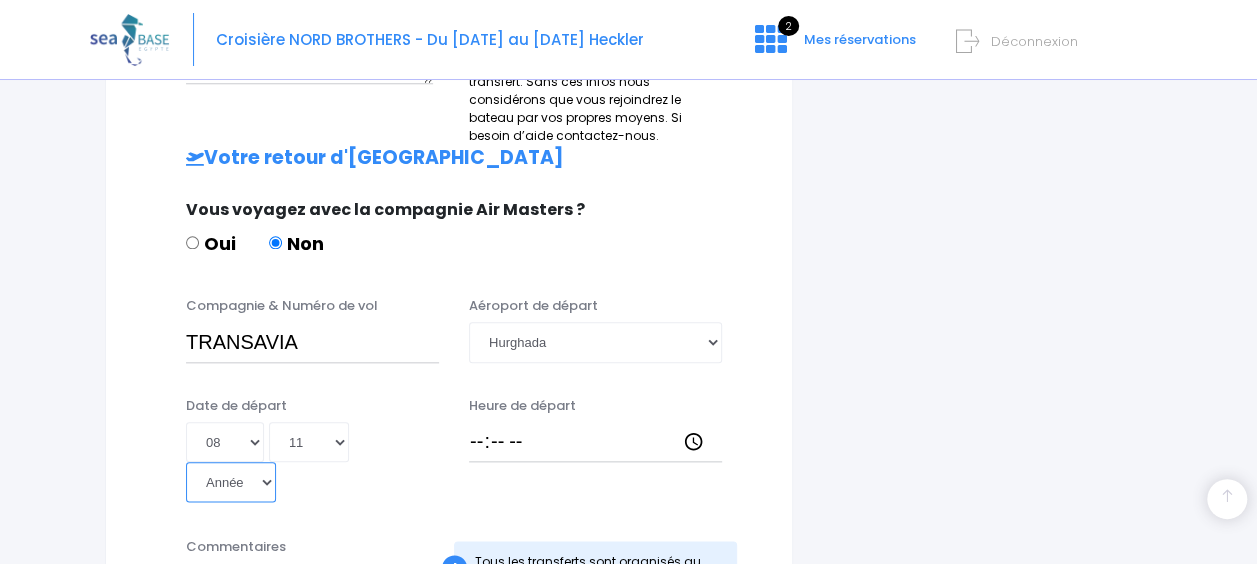 click on "Année 2045 2044 2043 2042 2041 2040 2039 2038 2037 2036 2035 2034 2033 2032 2031 2030 2029 2028 2027 2026 2025 2024 2023 2022 2021 2020 2019 2018 2017 2016 2015 2014 2013 2012 2011 2010 2009 2008 2007 2006 2005 2004 2003 2002 2001 2000 1999 1998 1997 1996 1995 1994 1993 1992 1991 1990 1989 1988 1987 1986 1985 1984 1983 1982 1981 1980 1979 1978 1977 1976 1975 1974 1973 1972 1971 1970 1969 1968 1967 1966 1965 1964 1963 1962 1961 1960 1959 1958 1957 1956 1955 1954 1953 1952 1951 1950 1949 1948 1947 1946 1945 1944 1943 1942 1941 1940 1939 1938 1937 1936 1935 1934 1933 1932 1931 1930 1929 1928 1927 1926 1925 1924 1923 1922 1921 1920 1919 1918 1917 1916 1915 1914 1913 1912 1911 1910 1909 1908 1907 1906 1905 1904 1903 1902 1901 1900" at bounding box center [231, 482] 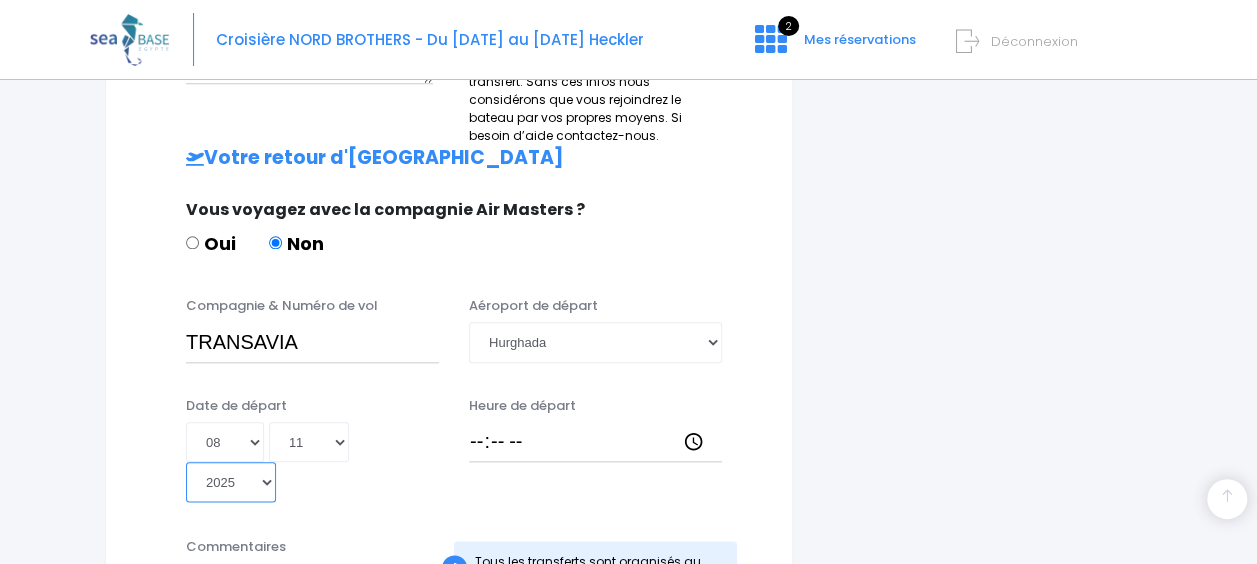 click on "Année 2045 2044 2043 2042 2041 2040 2039 2038 2037 2036 2035 2034 2033 2032 2031 2030 2029 2028 2027 2026 2025 2024 2023 2022 2021 2020 2019 2018 2017 2016 2015 2014 2013 2012 2011 2010 2009 2008 2007 2006 2005 2004 2003 2002 2001 2000 1999 1998 1997 1996 1995 1994 1993 1992 1991 1990 1989 1988 1987 1986 1985 1984 1983 1982 1981 1980 1979 1978 1977 1976 1975 1974 1973 1972 1971 1970 1969 1968 1967 1966 1965 1964 1963 1962 1961 1960 1959 1958 1957 1956 1955 1954 1953 1952 1951 1950 1949 1948 1947 1946 1945 1944 1943 1942 1941 1940 1939 1938 1937 1936 1935 1934 1933 1932 1931 1930 1929 1928 1927 1926 1925 1924 1923 1922 1921 1920 1919 1918 1917 1916 1915 1914 1913 1912 1911 1910 1909 1908 1907 1906 1905 1904 1903 1902 1901 1900" at bounding box center [231, 482] 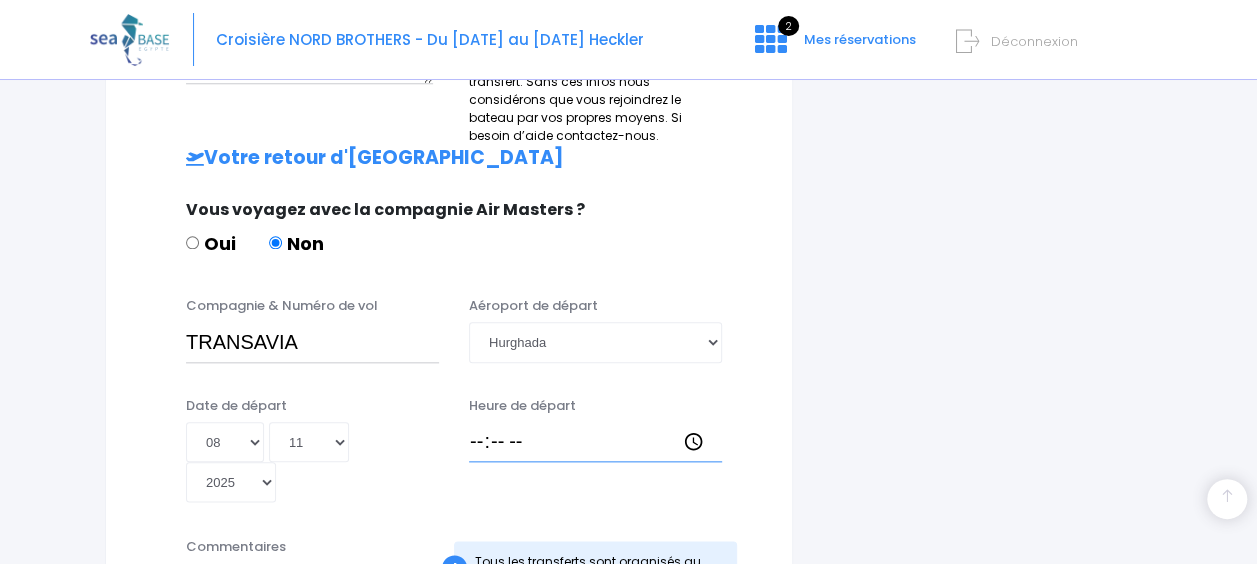 click on "Heure de départ" at bounding box center [595, 442] 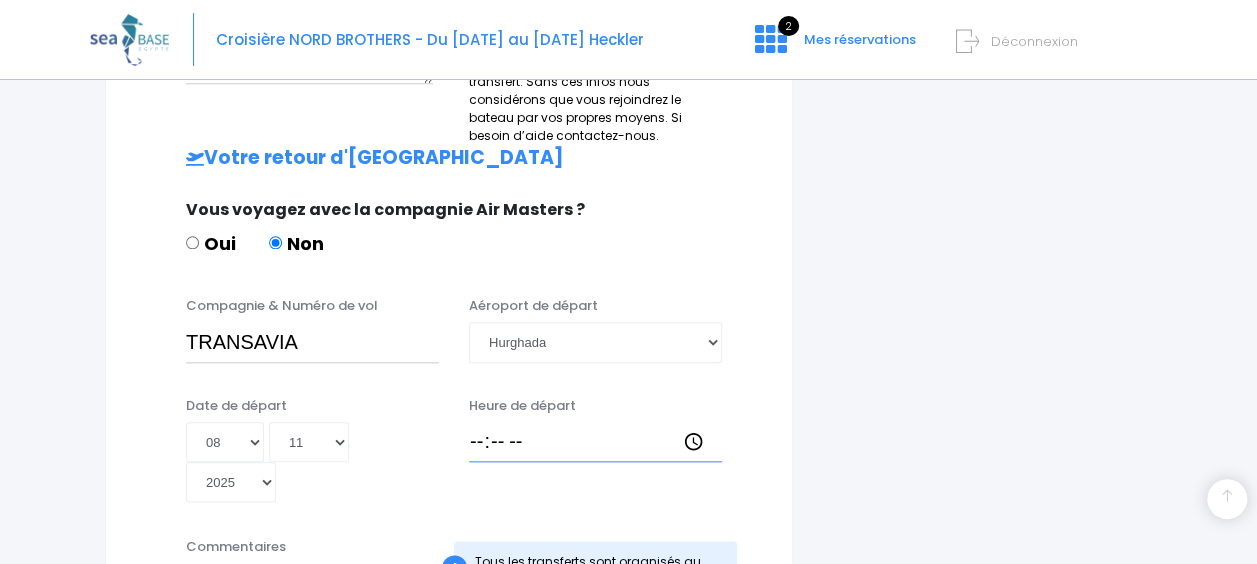click on "Heure de départ" at bounding box center (595, 442) 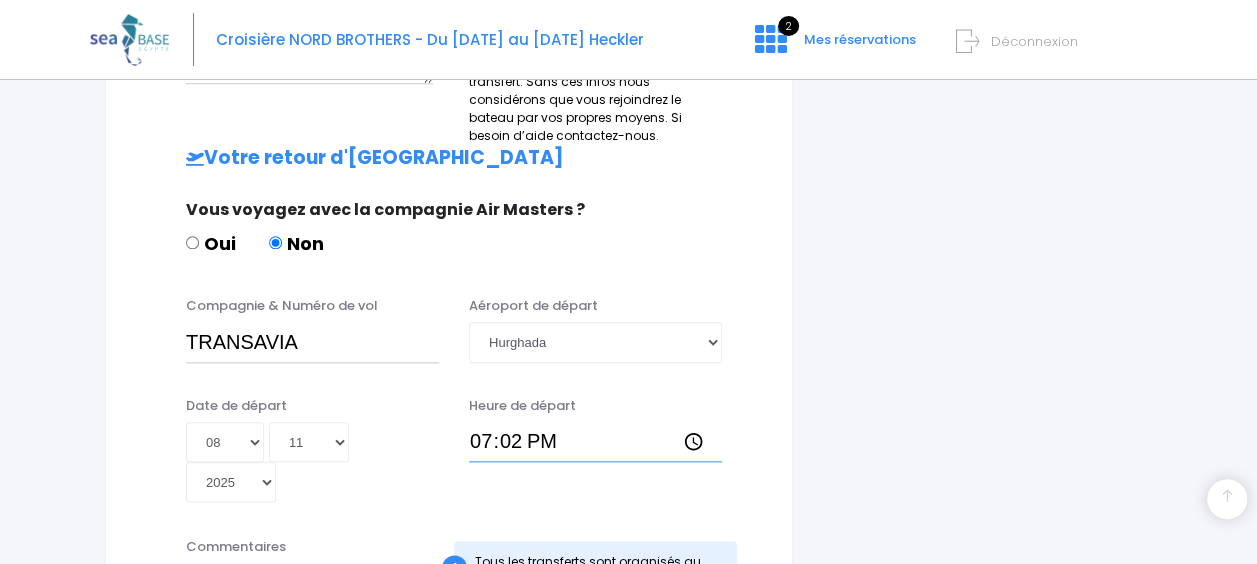 type on "19:25" 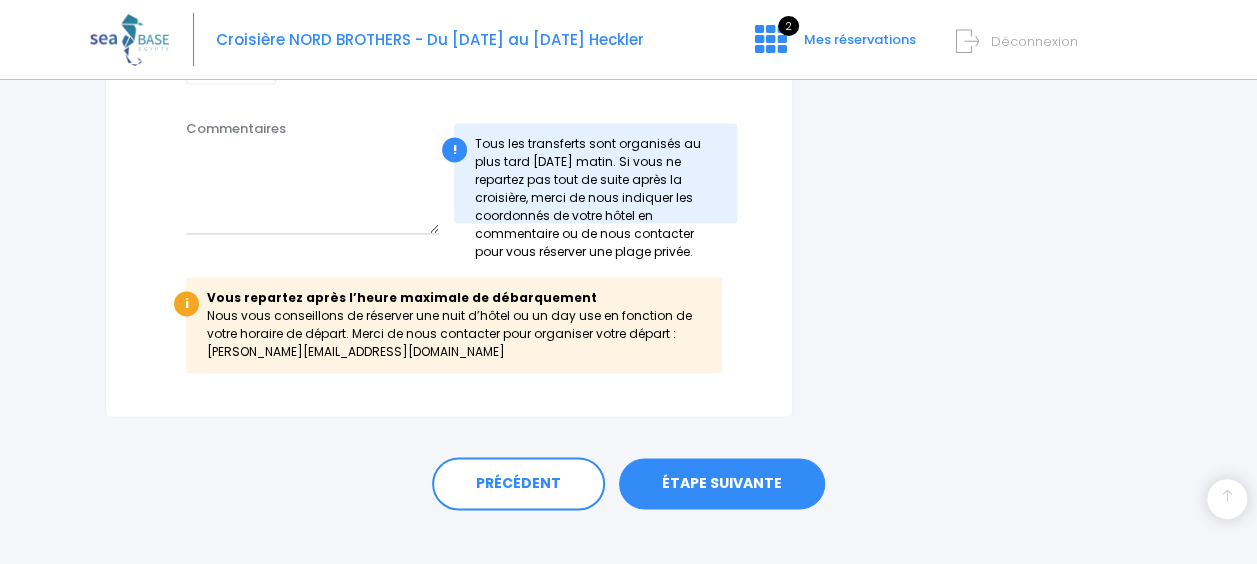 scroll, scrollTop: 1358, scrollLeft: 0, axis: vertical 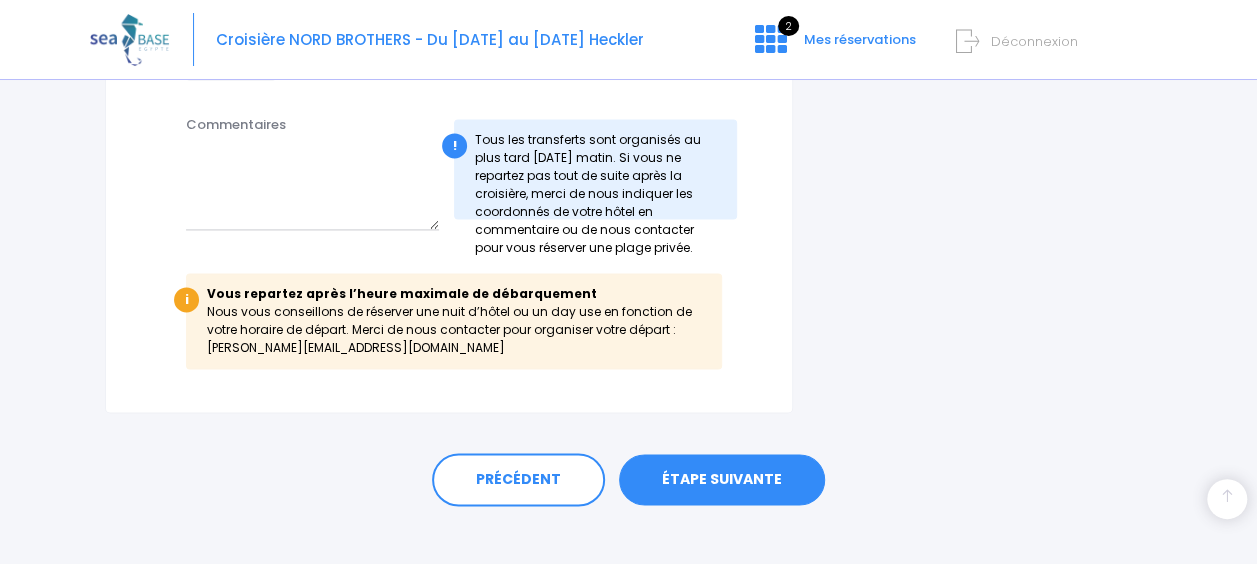 click on "ÉTAPE SUIVANTE" at bounding box center (722, 480) 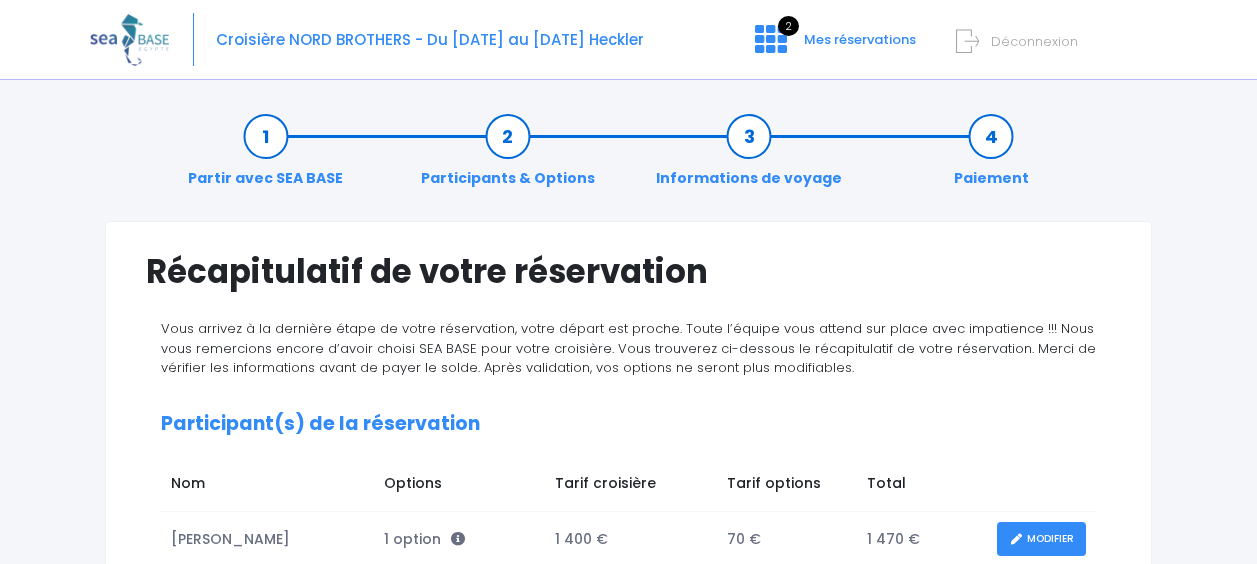 scroll, scrollTop: 0, scrollLeft: 0, axis: both 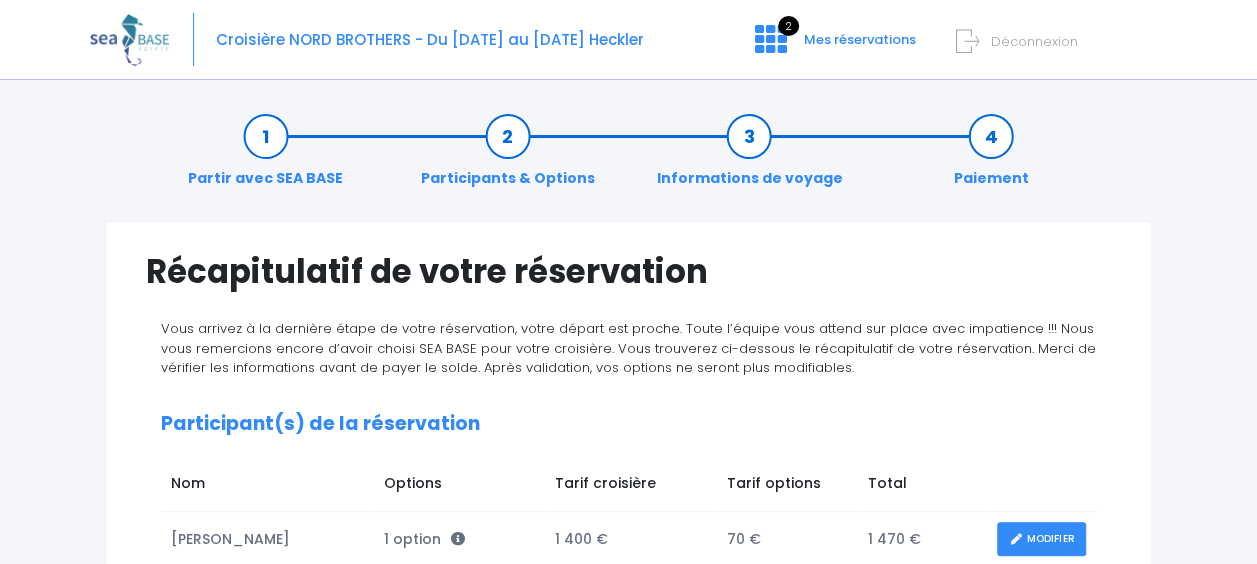 click on "Informations de voyage" at bounding box center [749, 157] 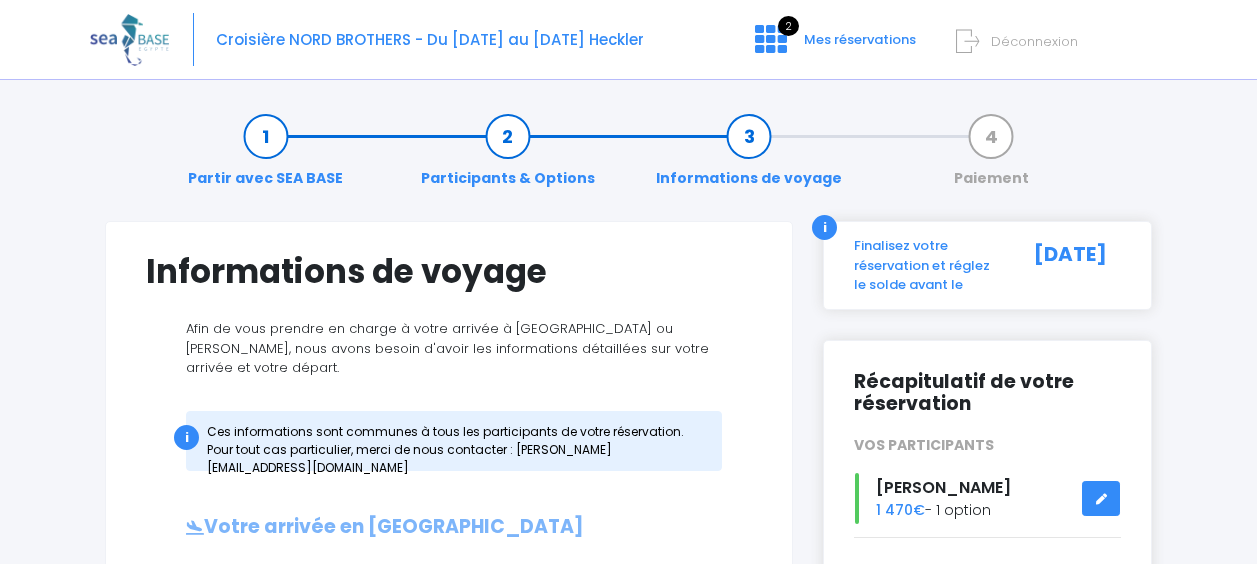 scroll, scrollTop: 0, scrollLeft: 0, axis: both 